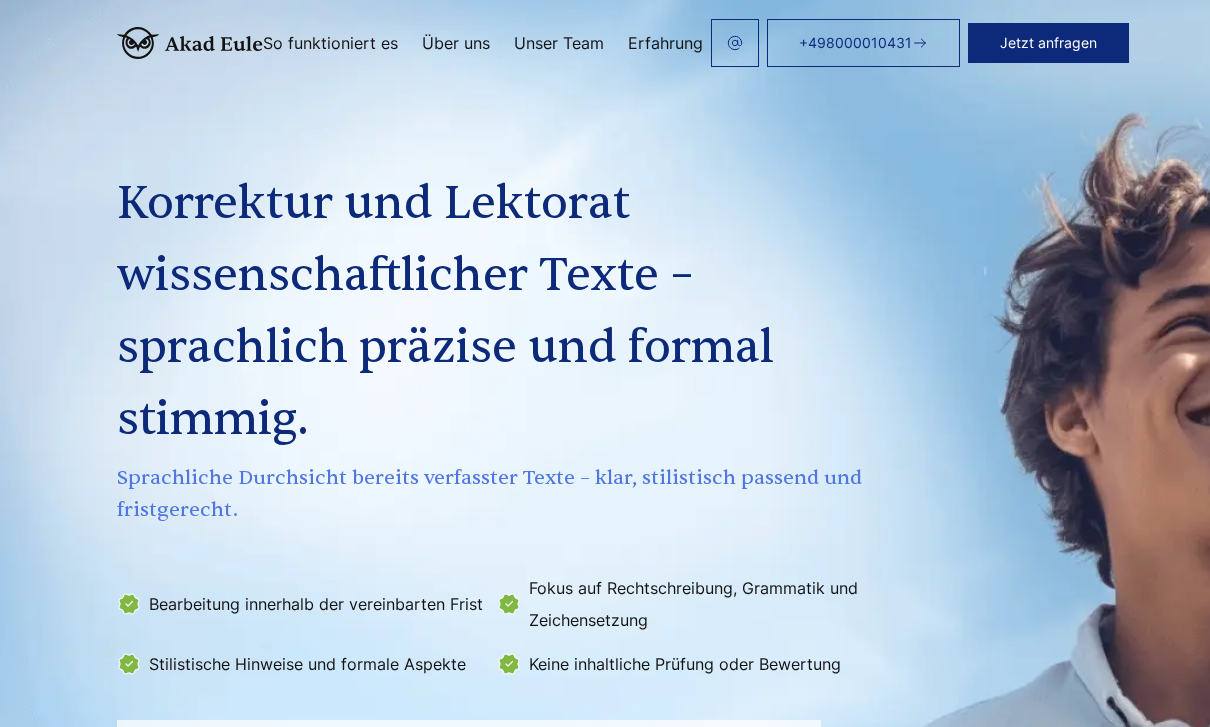scroll, scrollTop: 0, scrollLeft: 0, axis: both 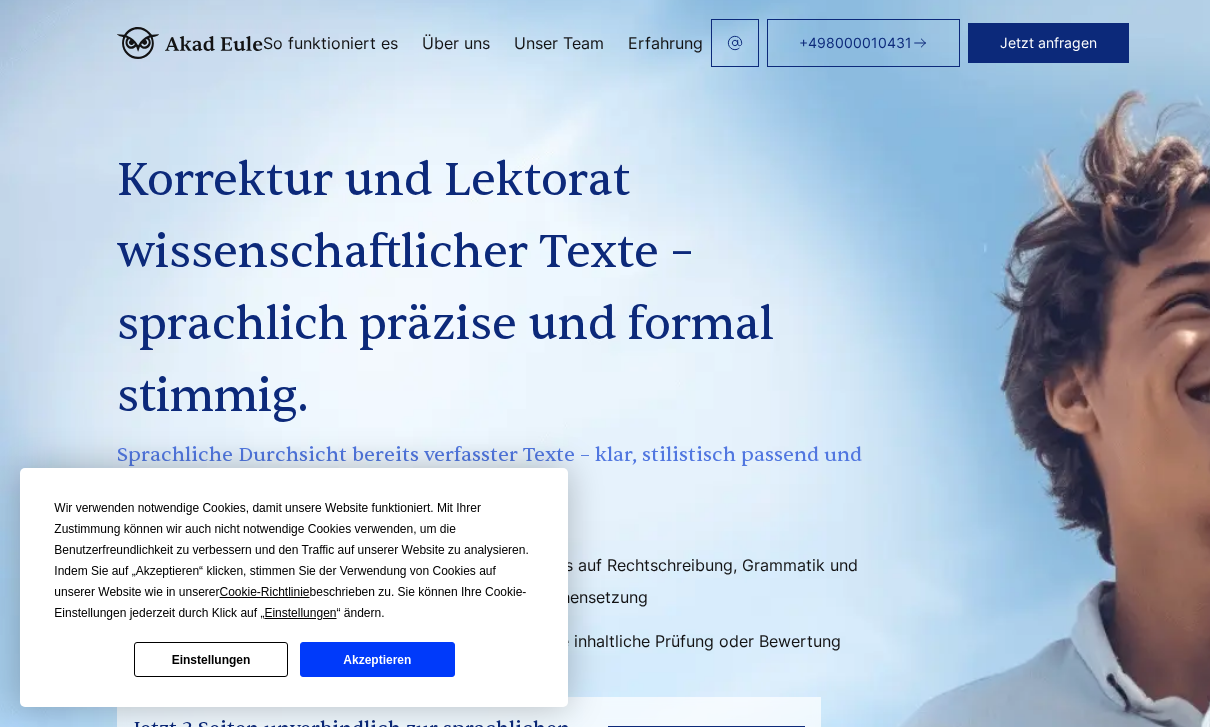 click on "Einstellungen" at bounding box center [211, 659] 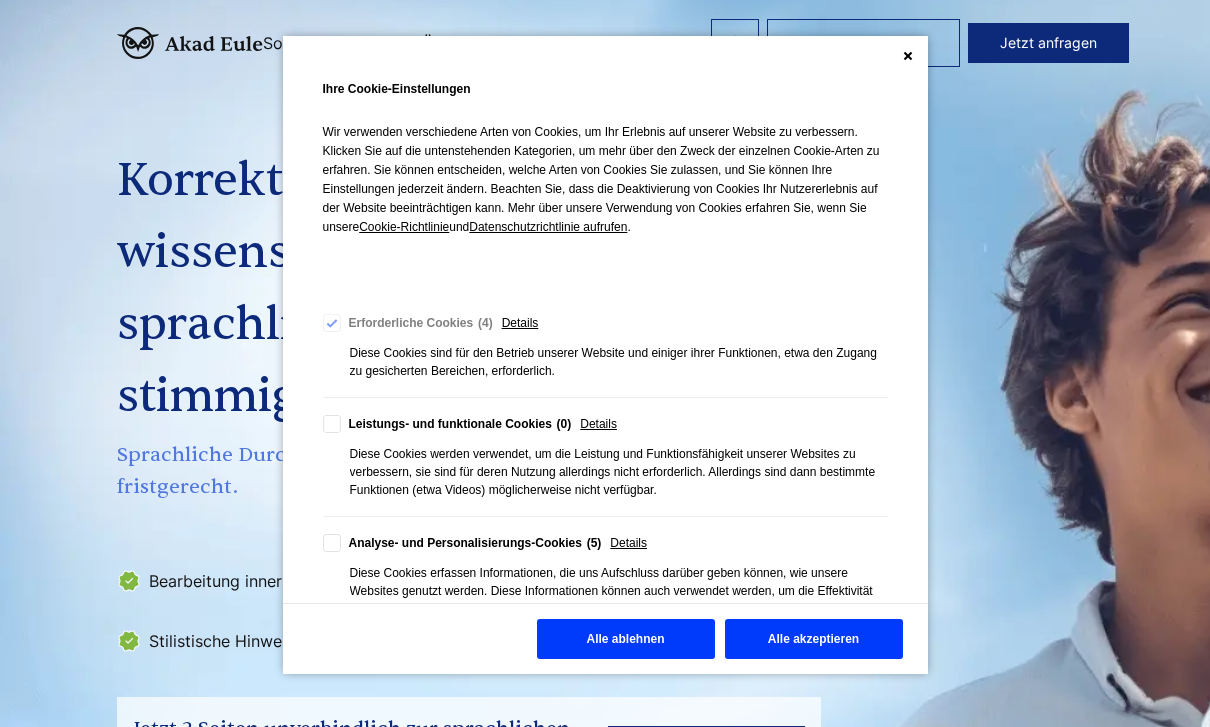 click on "Alle ablehnen" at bounding box center [626, 639] 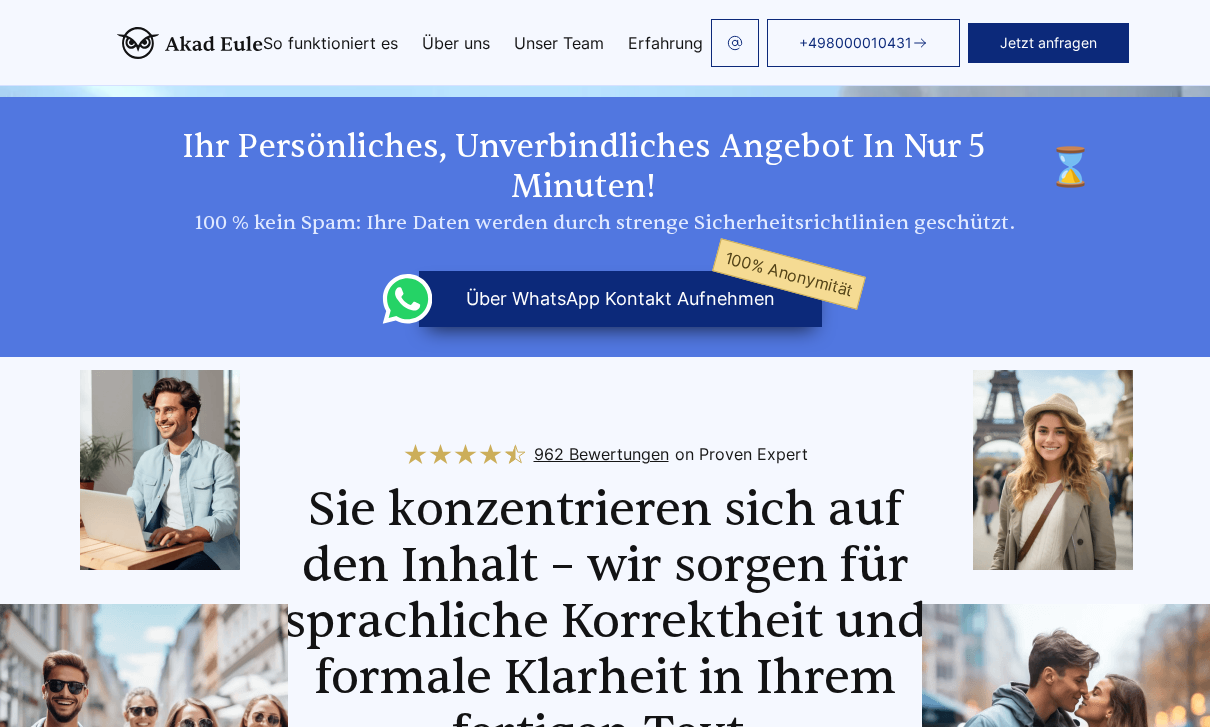 scroll, scrollTop: 832, scrollLeft: 0, axis: vertical 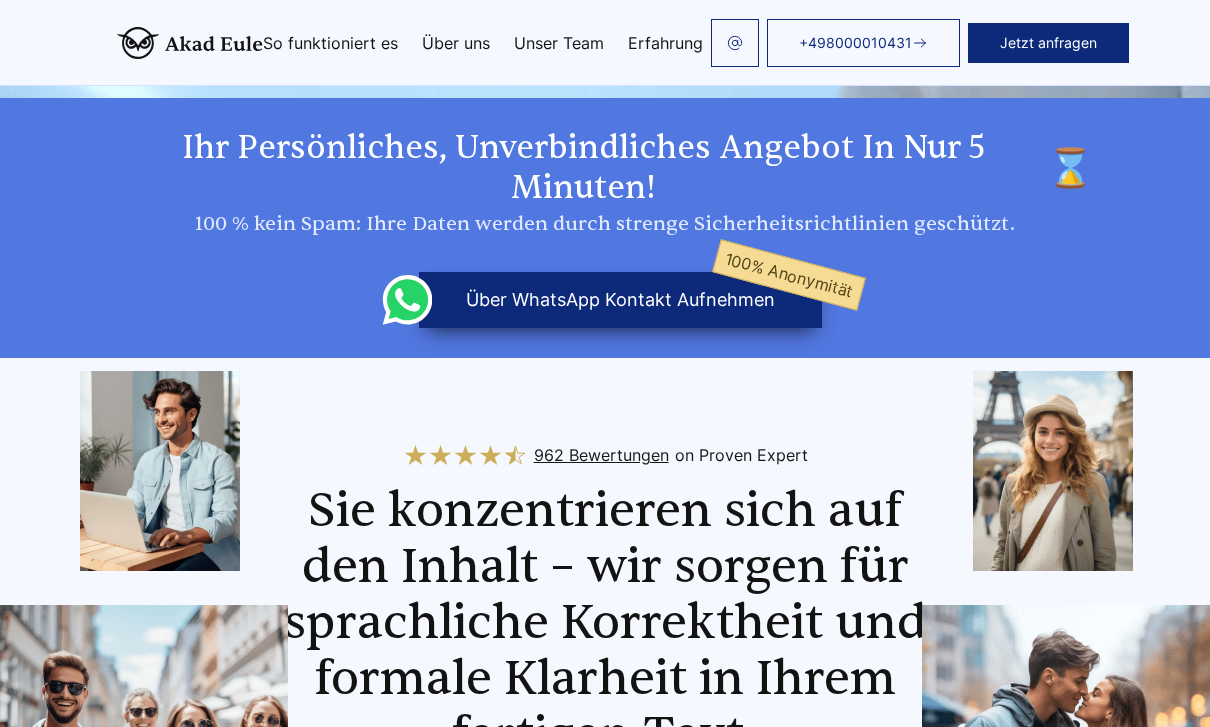 click on "über
WhatsApp Kontakt aufnehmen
100% Anonymität" at bounding box center [620, 300] 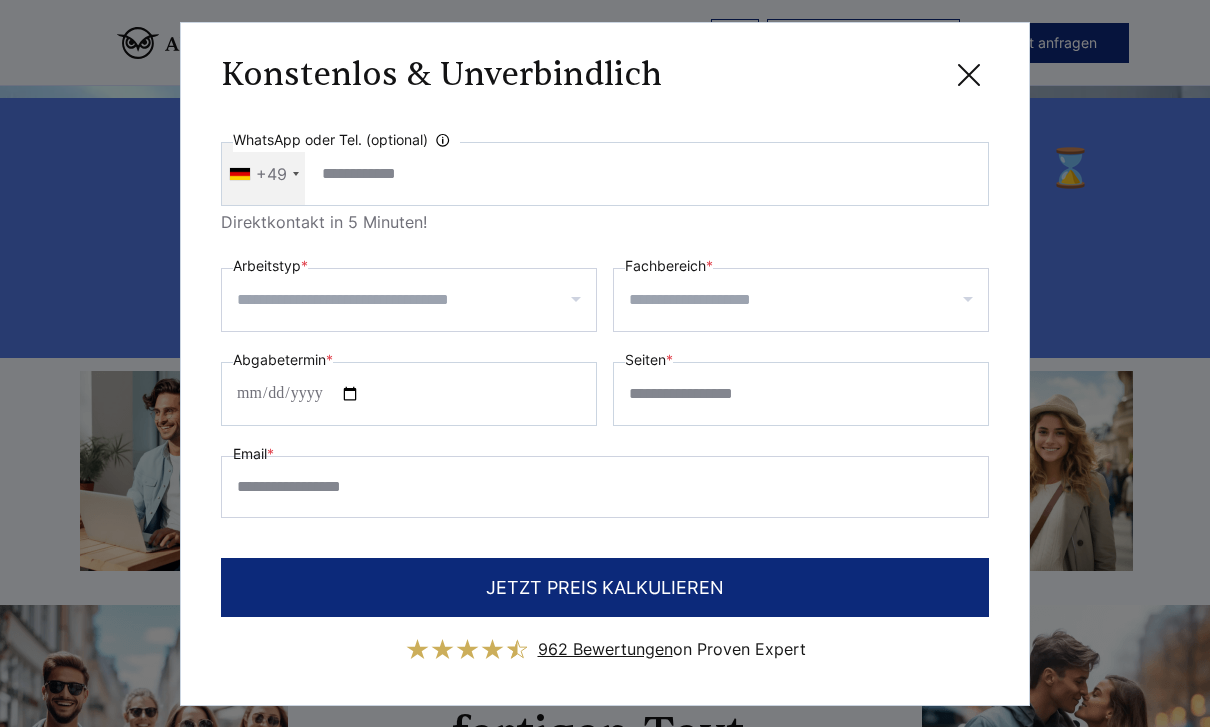 click on "Arbeitstyp  *" at bounding box center [416, 300] 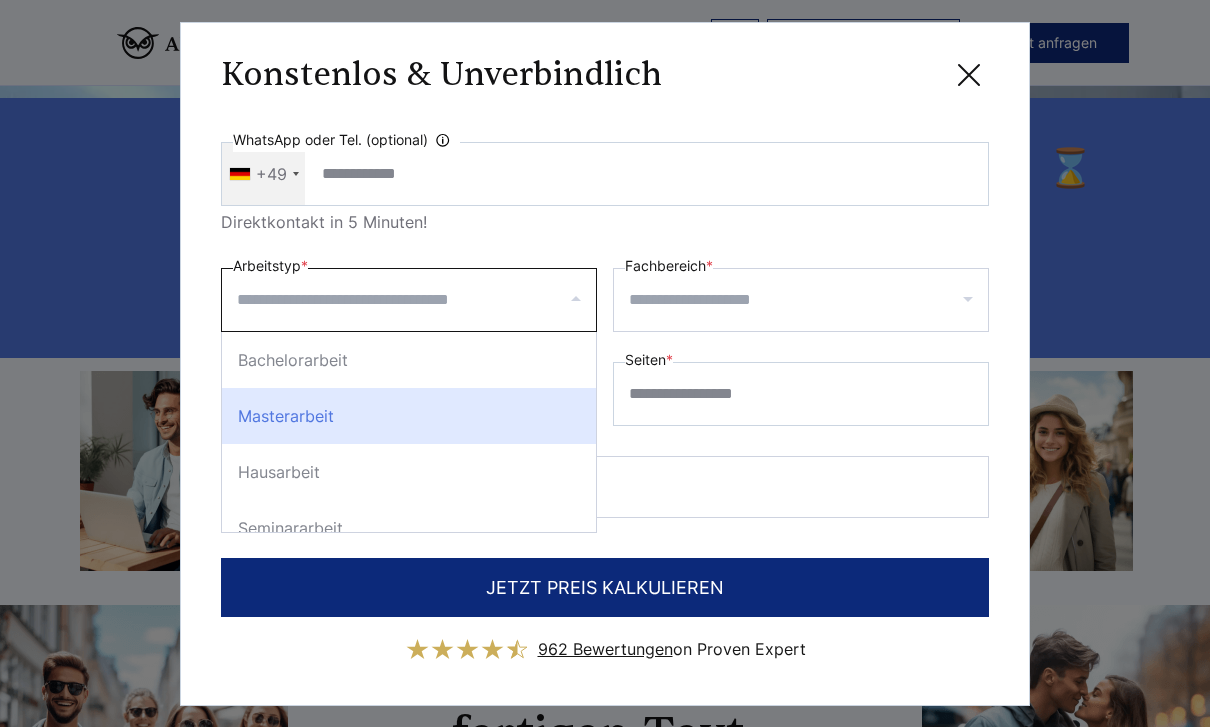 scroll, scrollTop: 36, scrollLeft: 0, axis: vertical 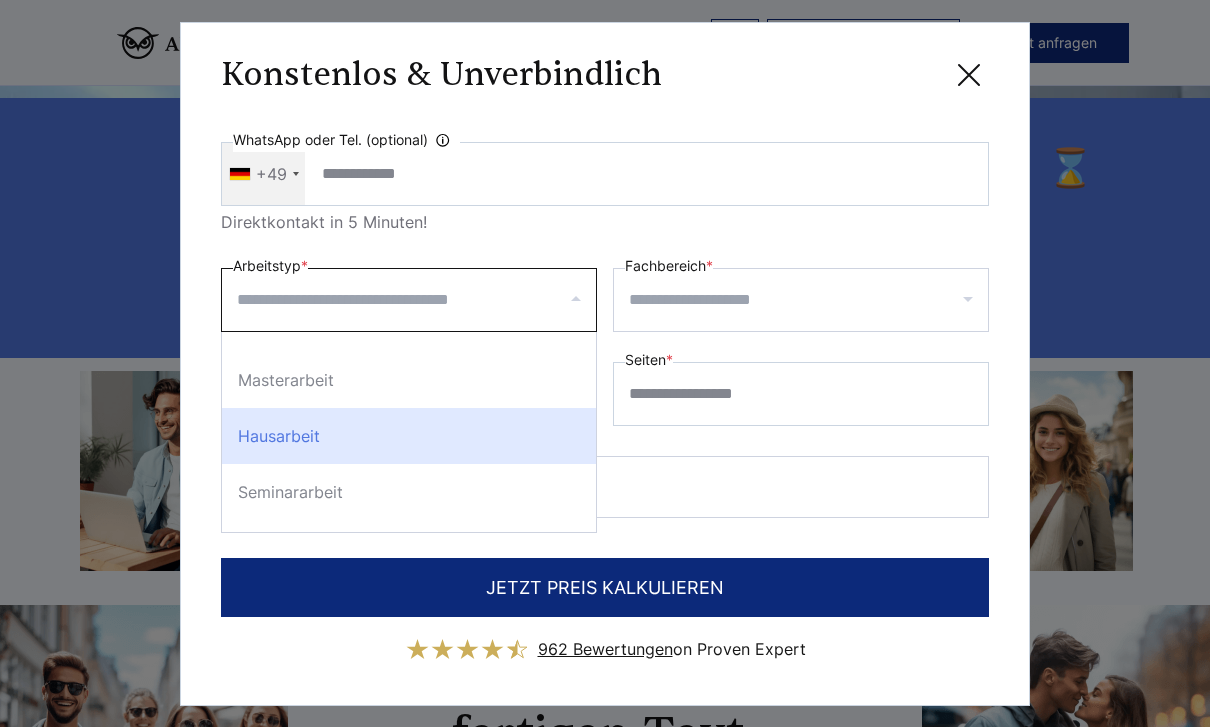 click on "Hausarbeit" at bounding box center (409, 436) 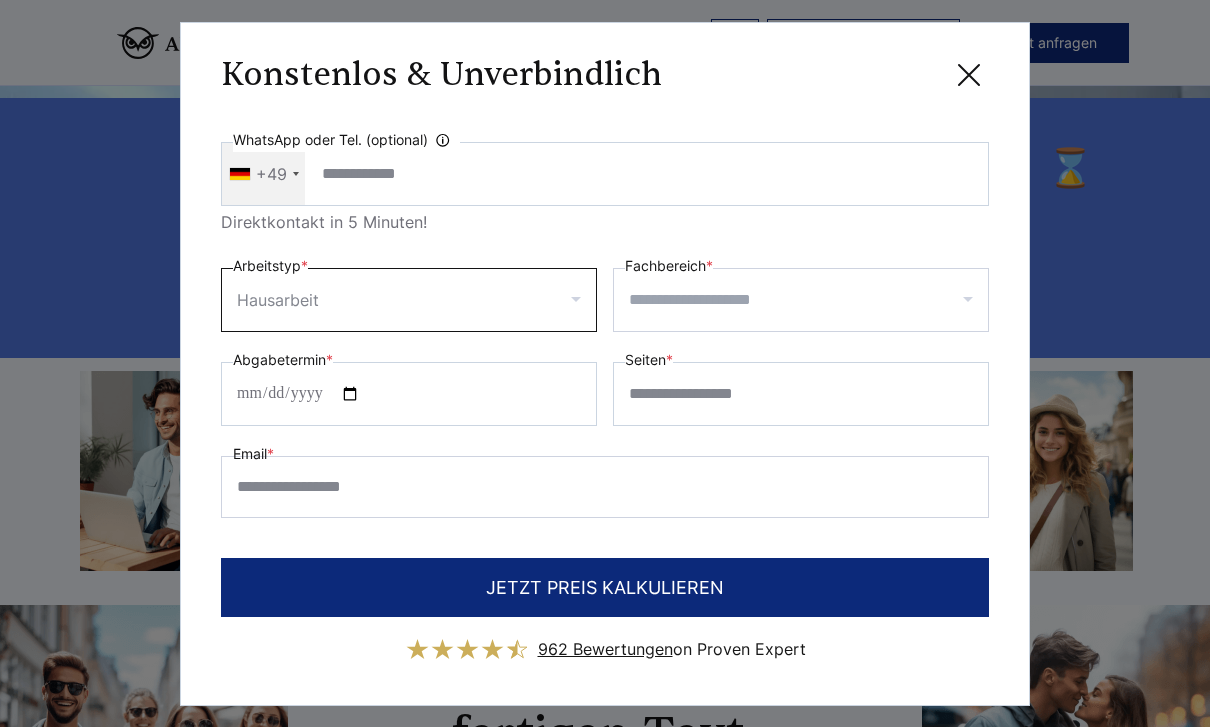 click on "Fachbereich  *" at bounding box center (808, 300) 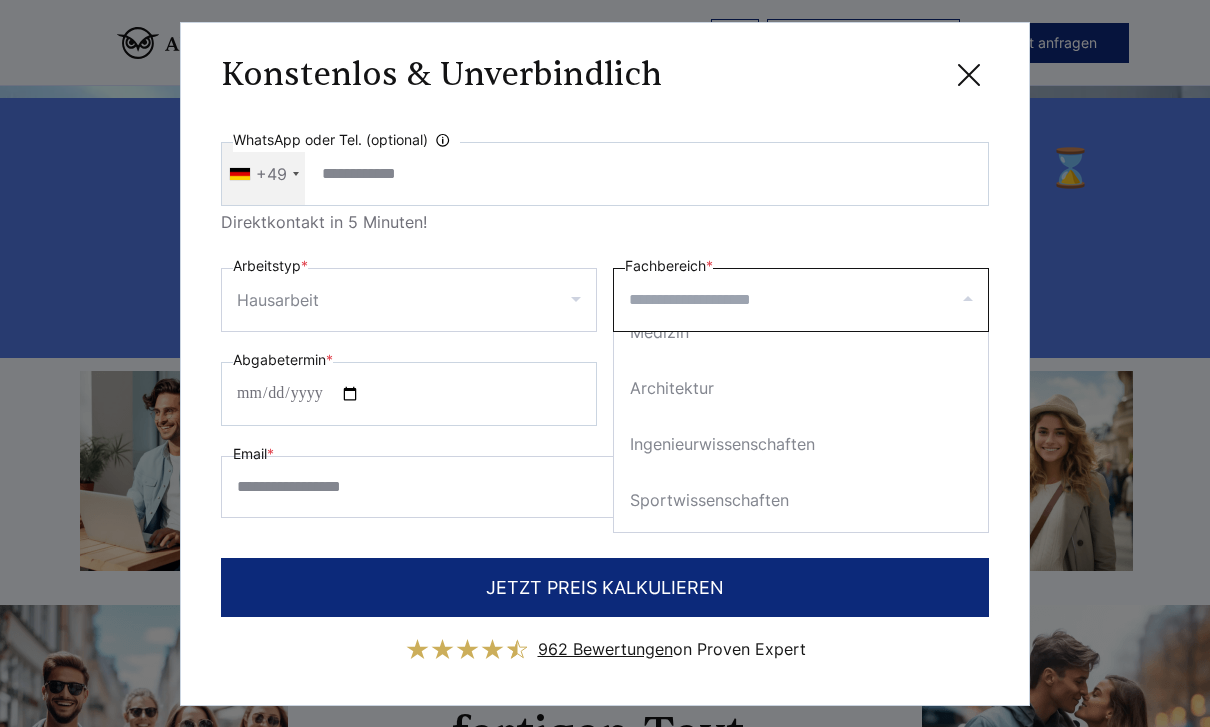 scroll, scrollTop: 423, scrollLeft: 0, axis: vertical 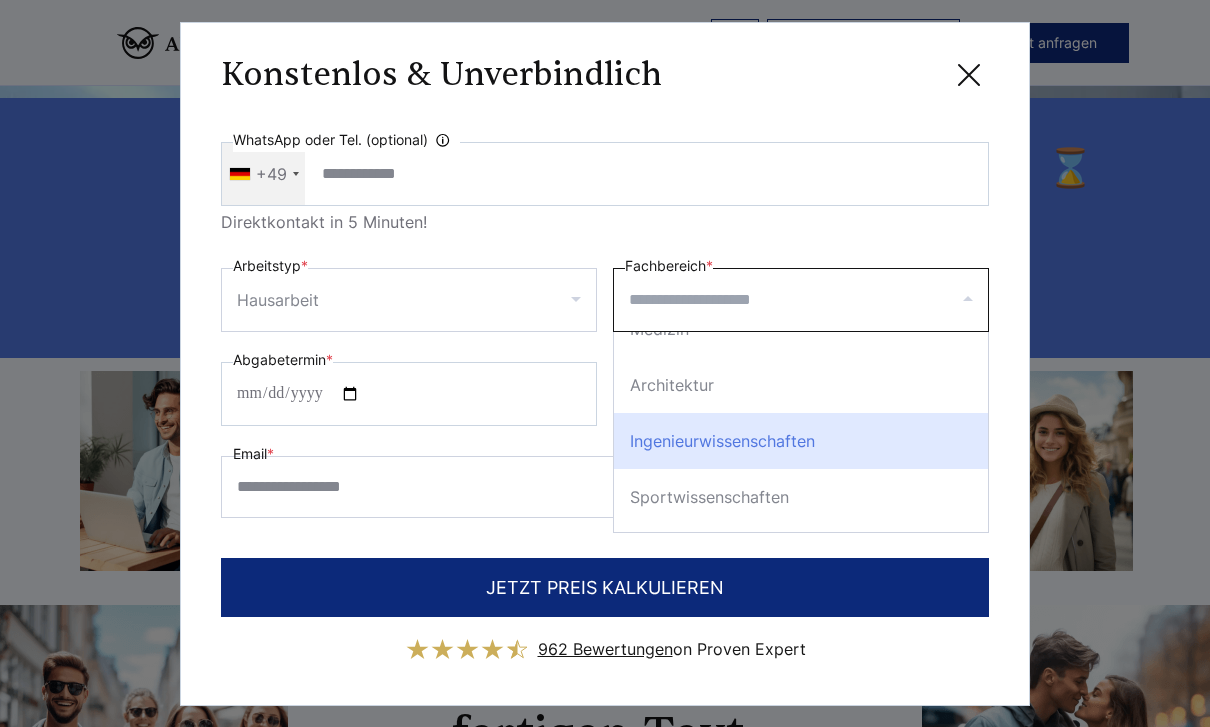 click on "Ingenieurwissenschaften" at bounding box center (801, 441) 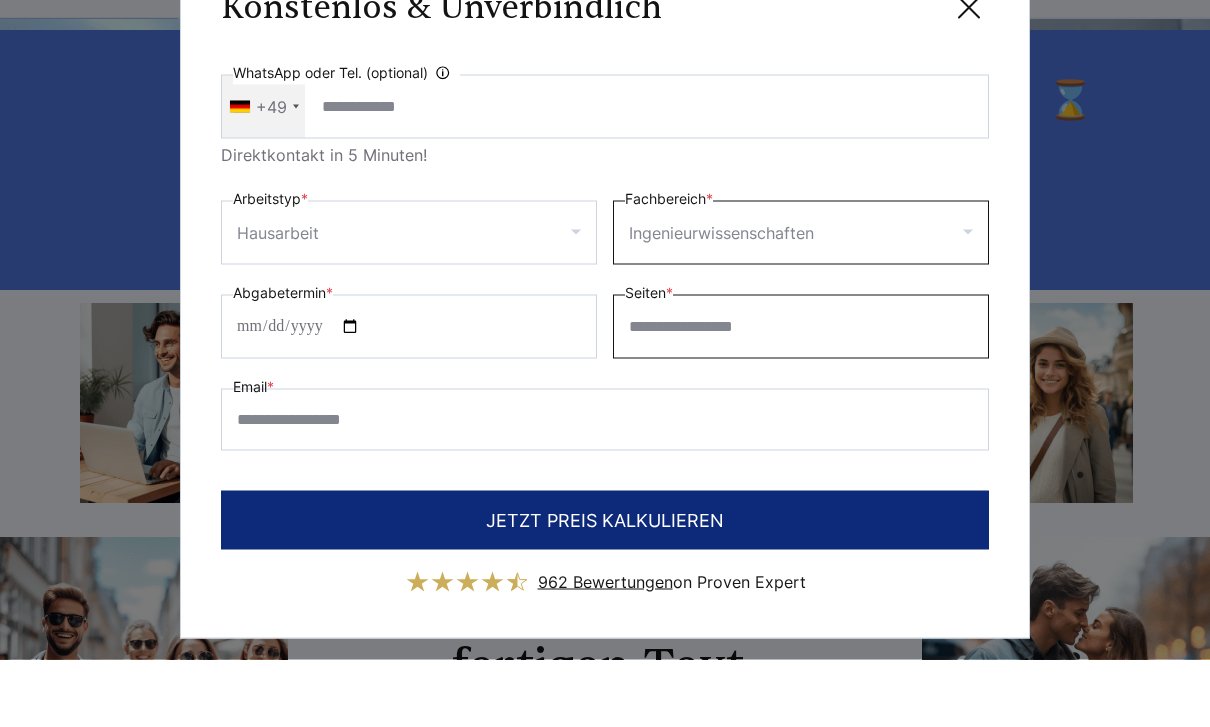 click on "Seiten  *" at bounding box center [801, 394] 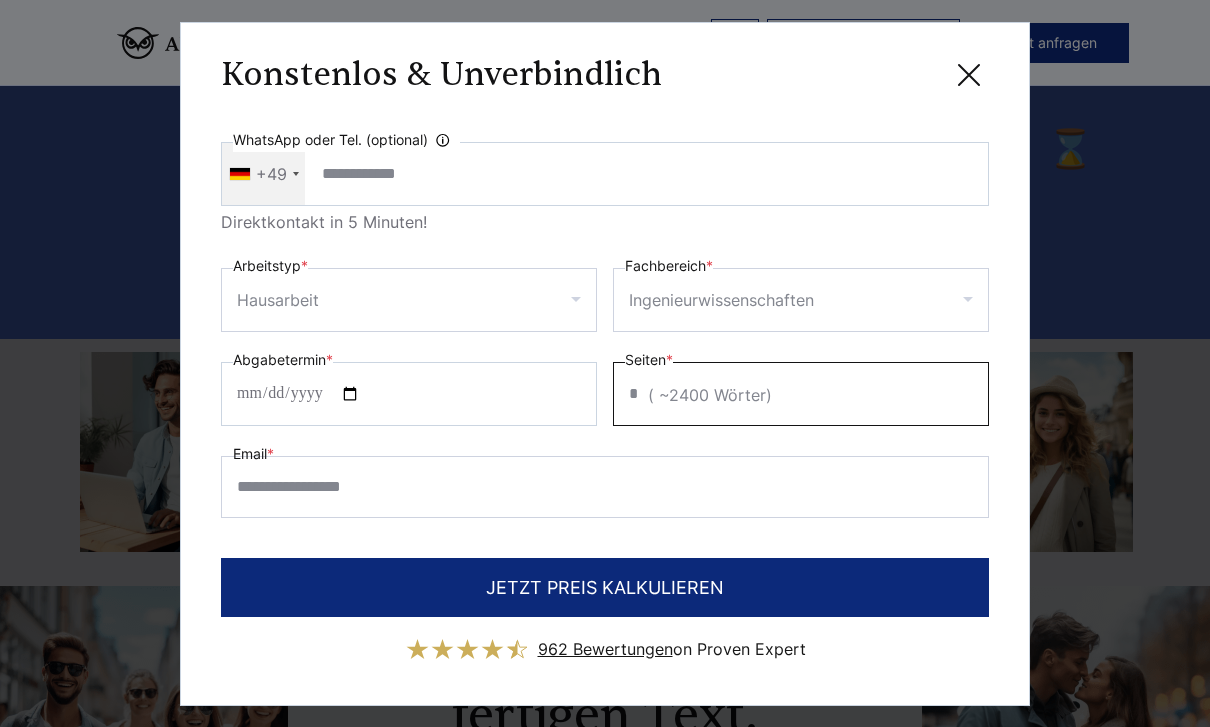 scroll, scrollTop: 827, scrollLeft: 0, axis: vertical 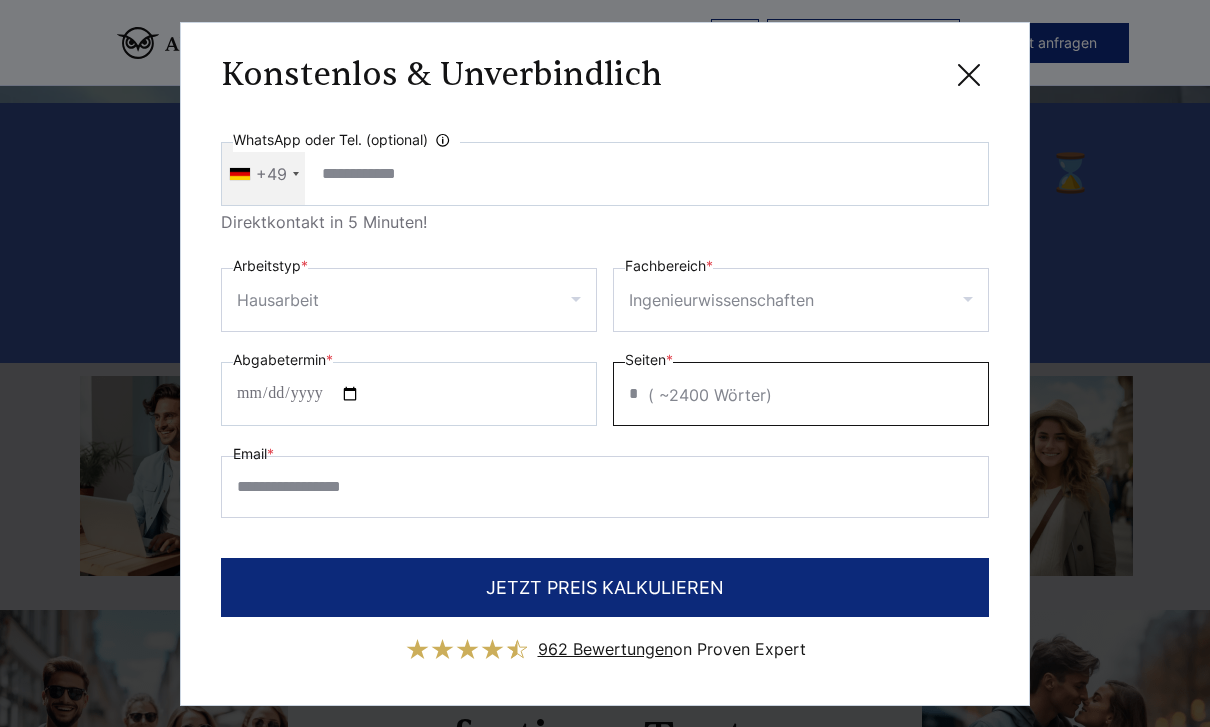 type on "*" 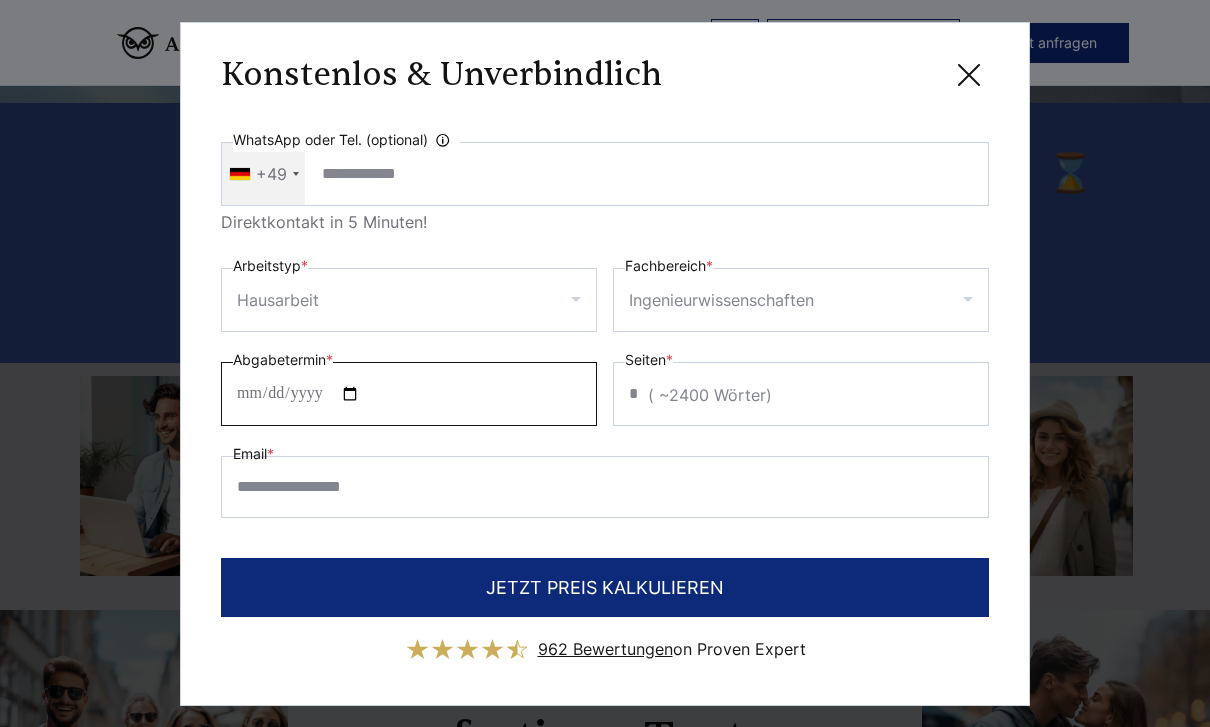 click on "Abgabetermin  *" at bounding box center (409, 394) 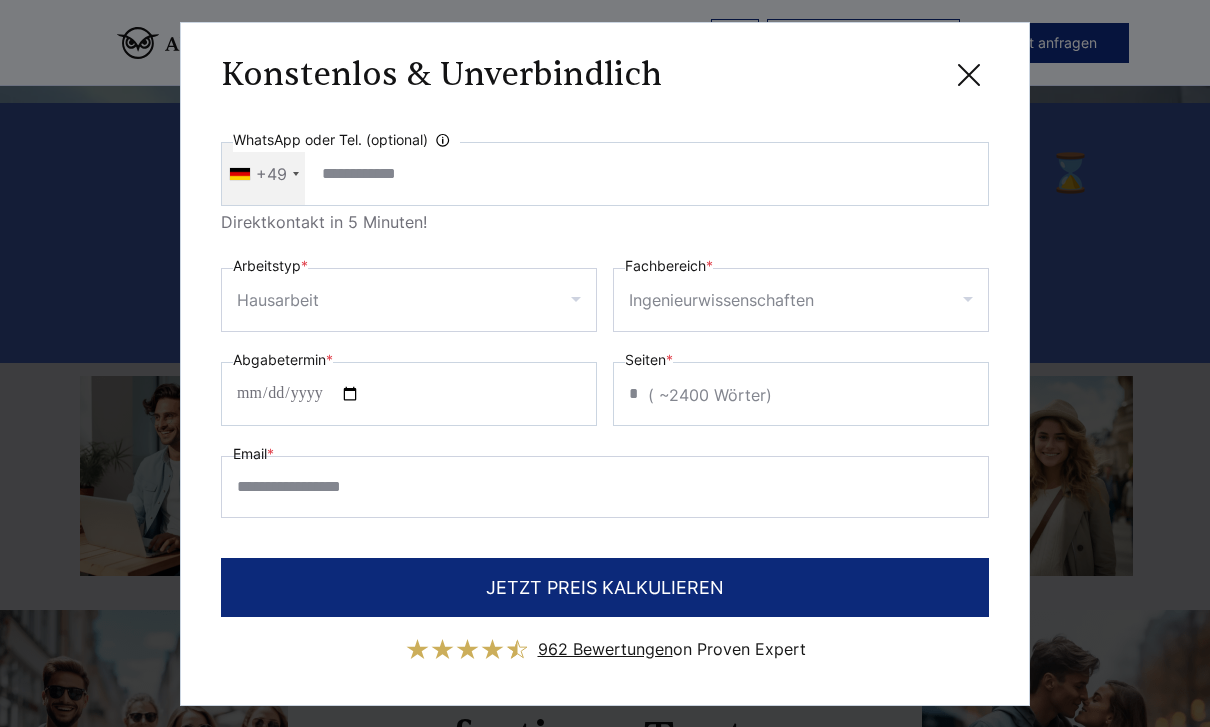 drag, startPoint x: 271, startPoint y: 409, endPoint x: 672, endPoint y: 123, distance: 492.54138 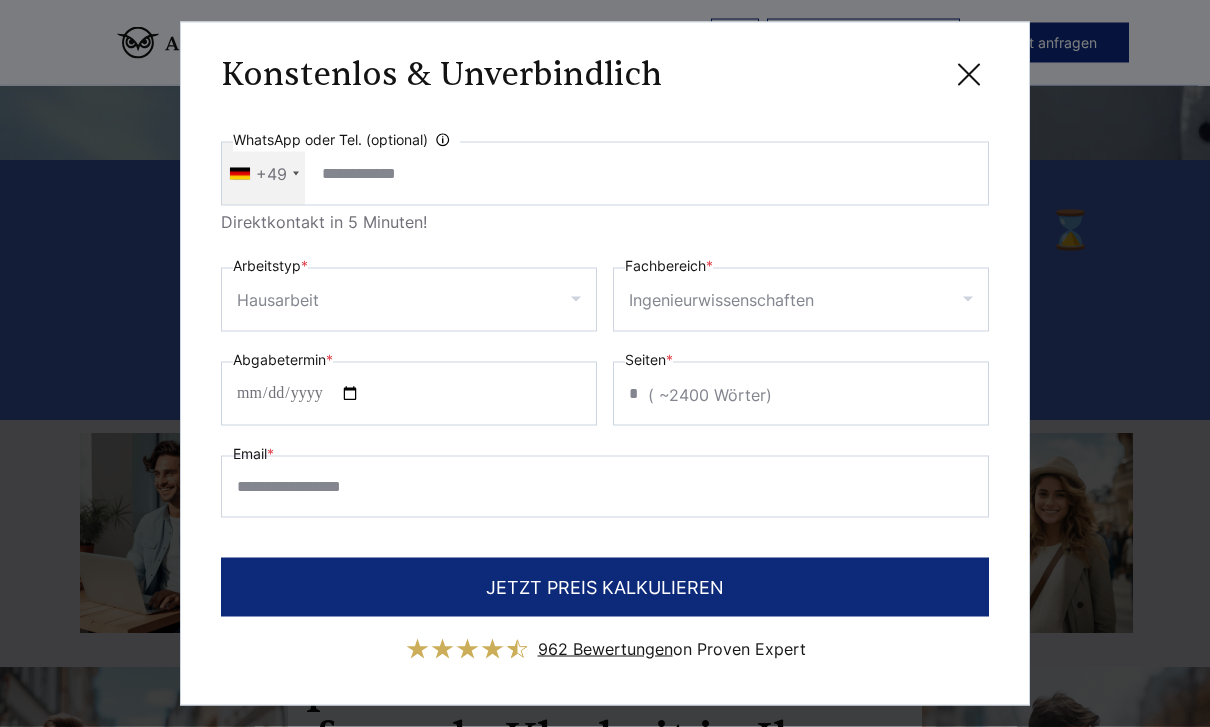 scroll, scrollTop: 770, scrollLeft: 0, axis: vertical 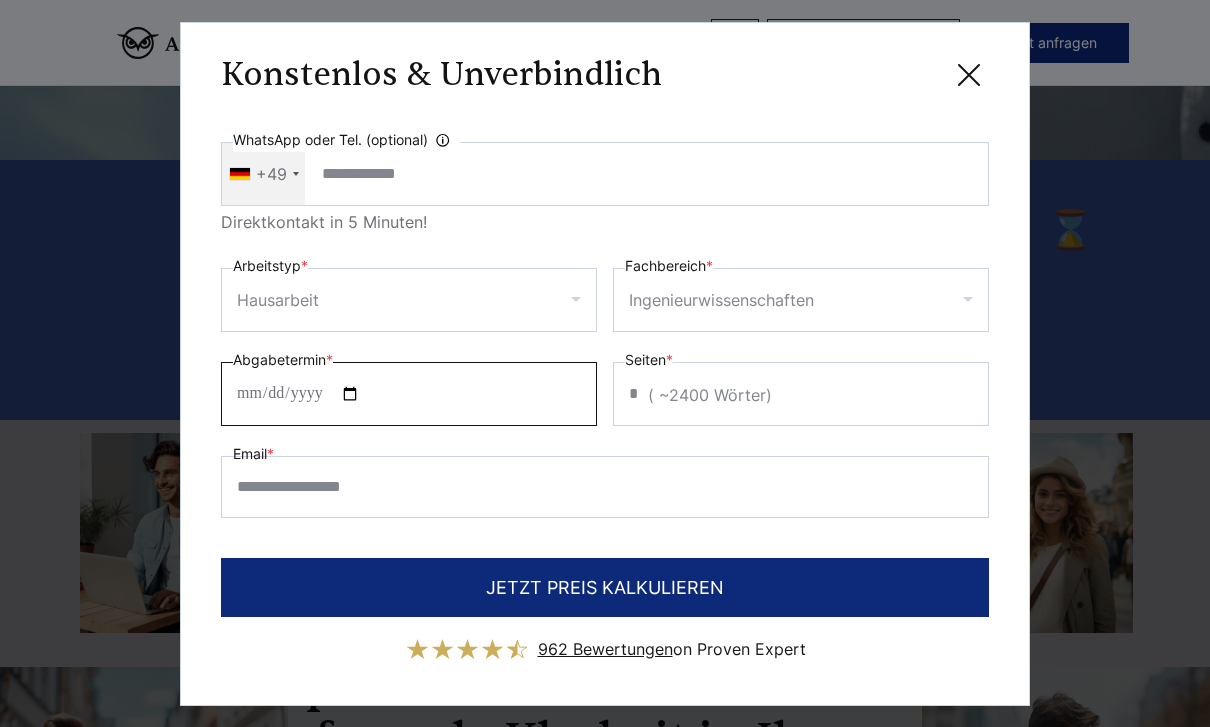 click on "**********" at bounding box center (409, 394) 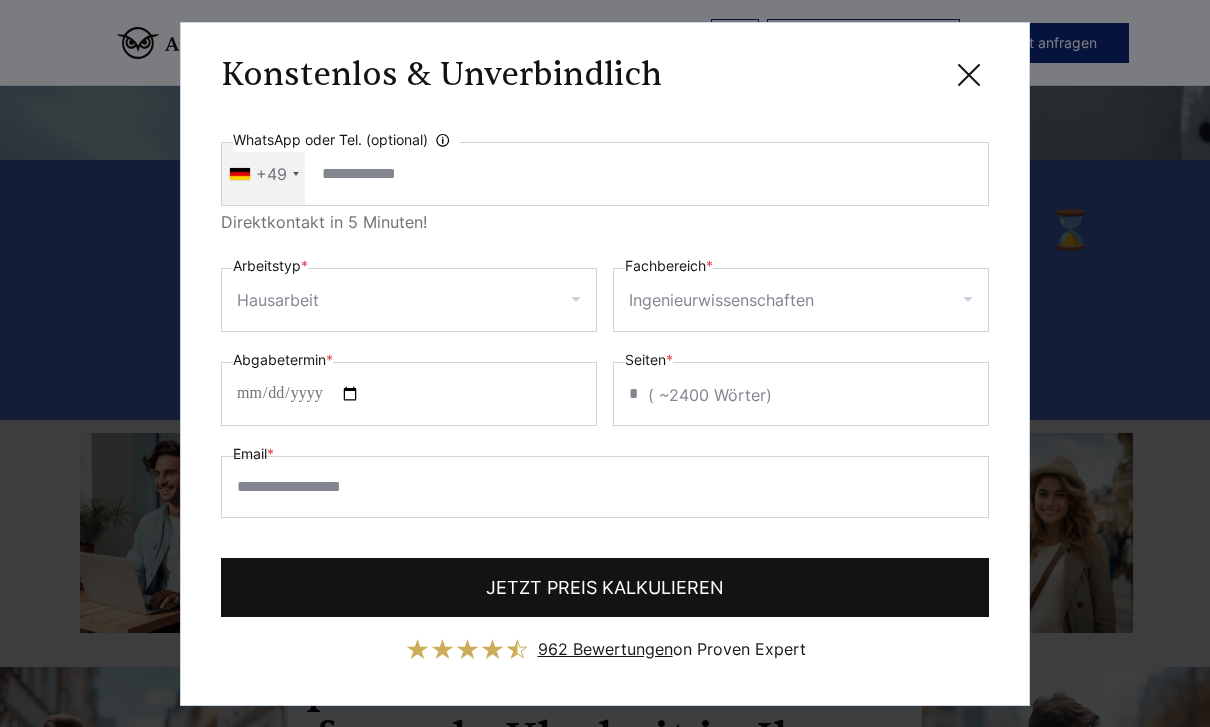 click on "JETZT PREIS KALKULIEREN" at bounding box center [605, 587] 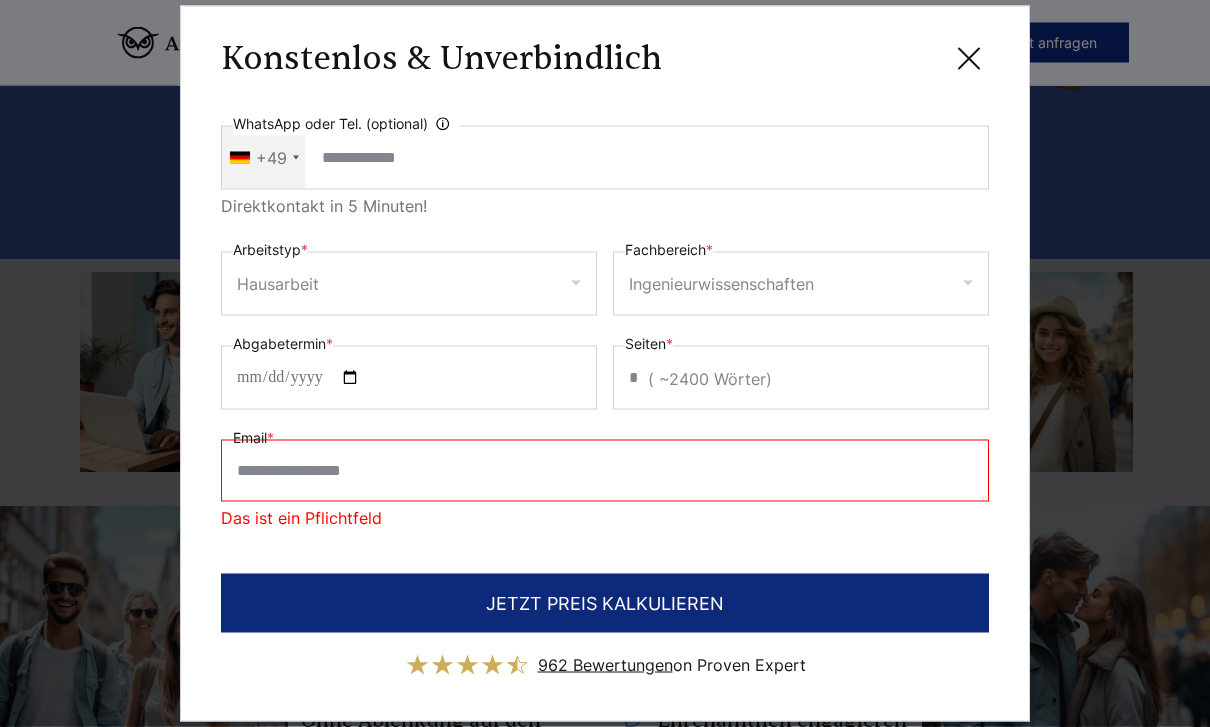 scroll, scrollTop: 931, scrollLeft: 0, axis: vertical 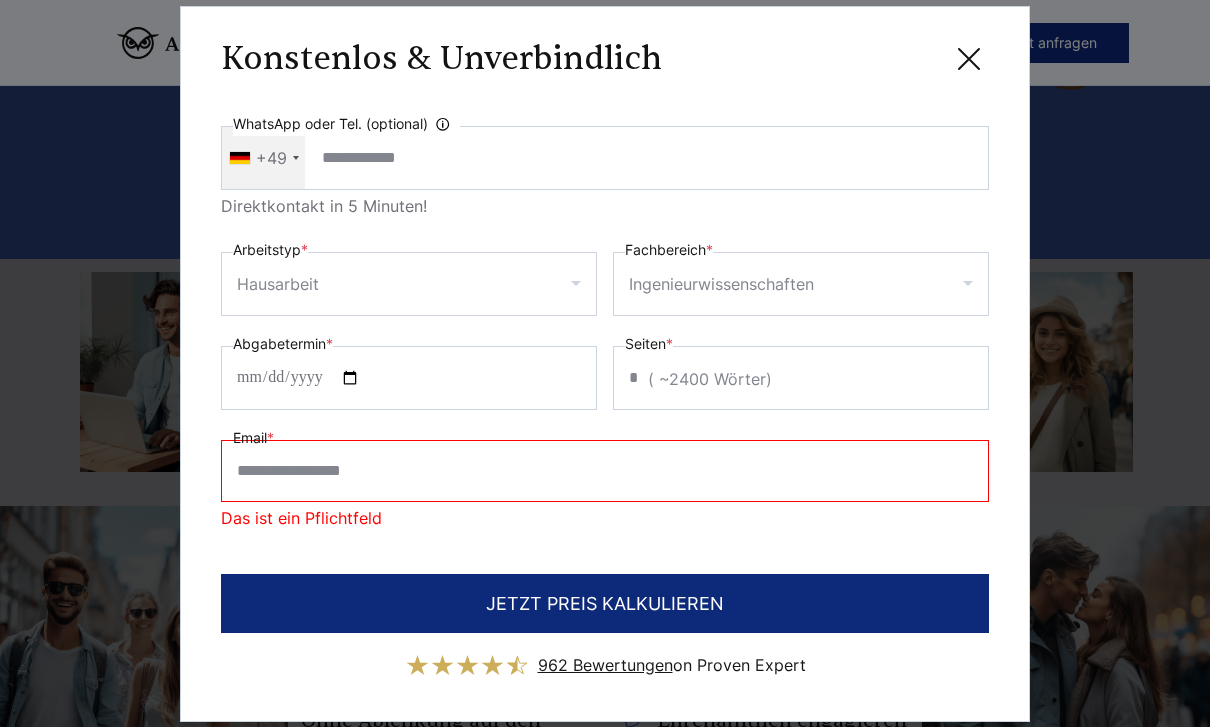 click on "**********" at bounding box center [605, 363] 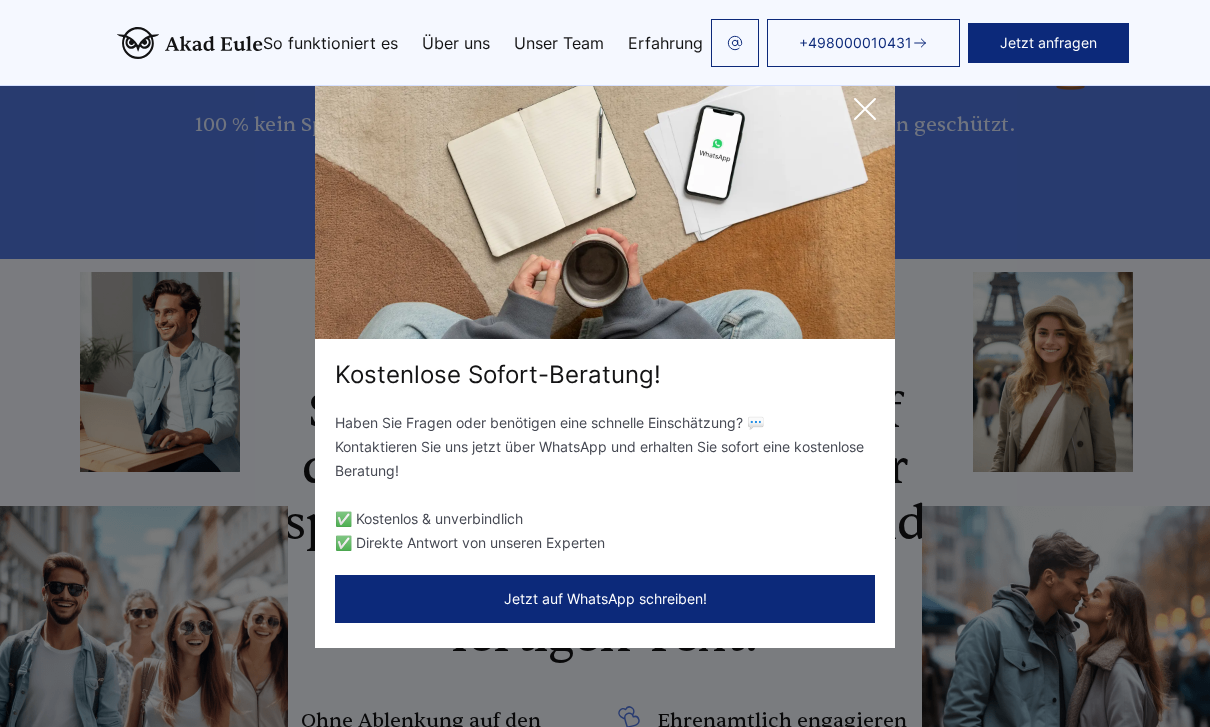 click on "Kostenlose Sofort-Beratung!
Haben Sie Fragen oder benötigen eine schnelle Einschätzung? 💬
Kontaktieren
Sie uns jetzt über WhatsApp und erhalten Sie sofort eine kostenlose Beratung!
✅ Kostenlos & unverbindlich
✅ Direkte Antwort von unseren Experten
Jetzt
auf
WhatsApp schreiben!" at bounding box center [605, 363] 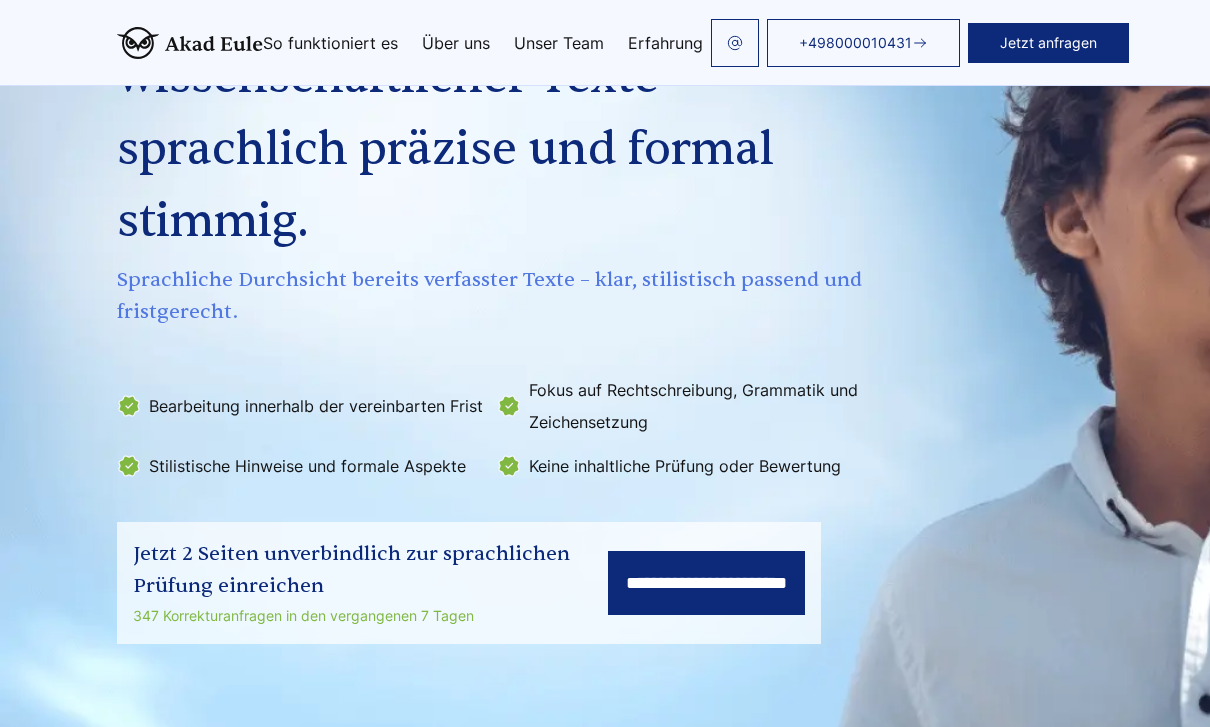 scroll, scrollTop: 196, scrollLeft: 0, axis: vertical 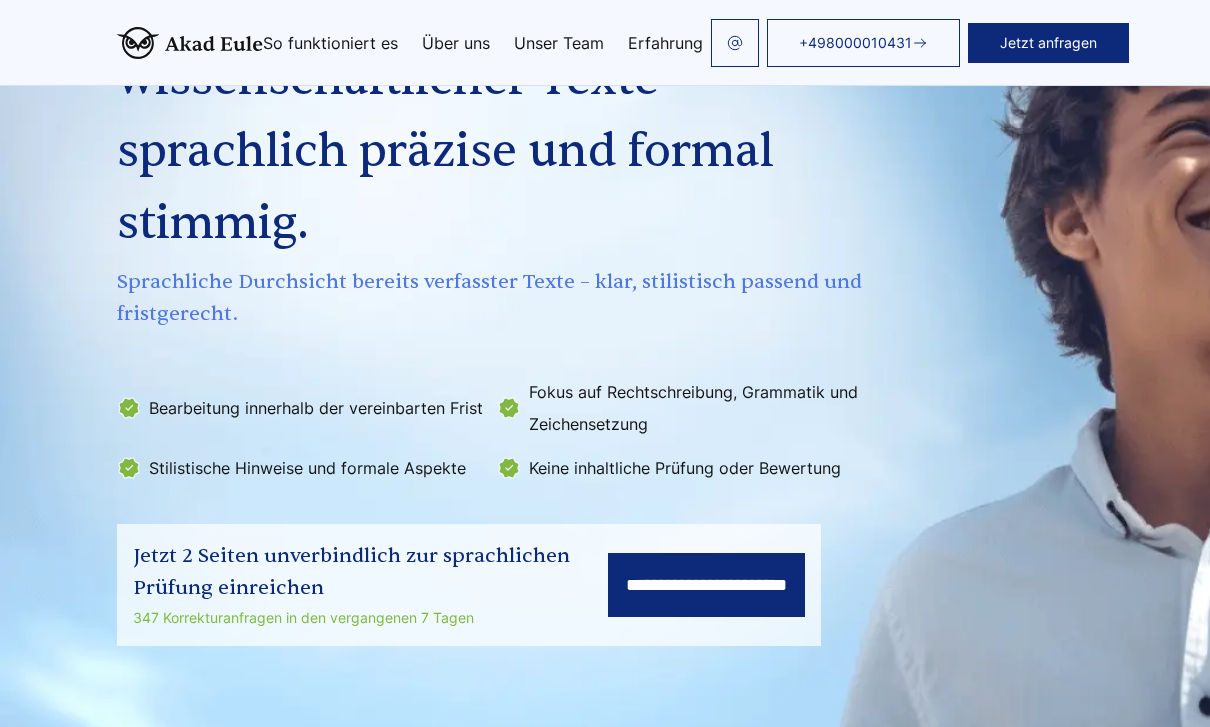 click on "**********" at bounding box center [706, 585] 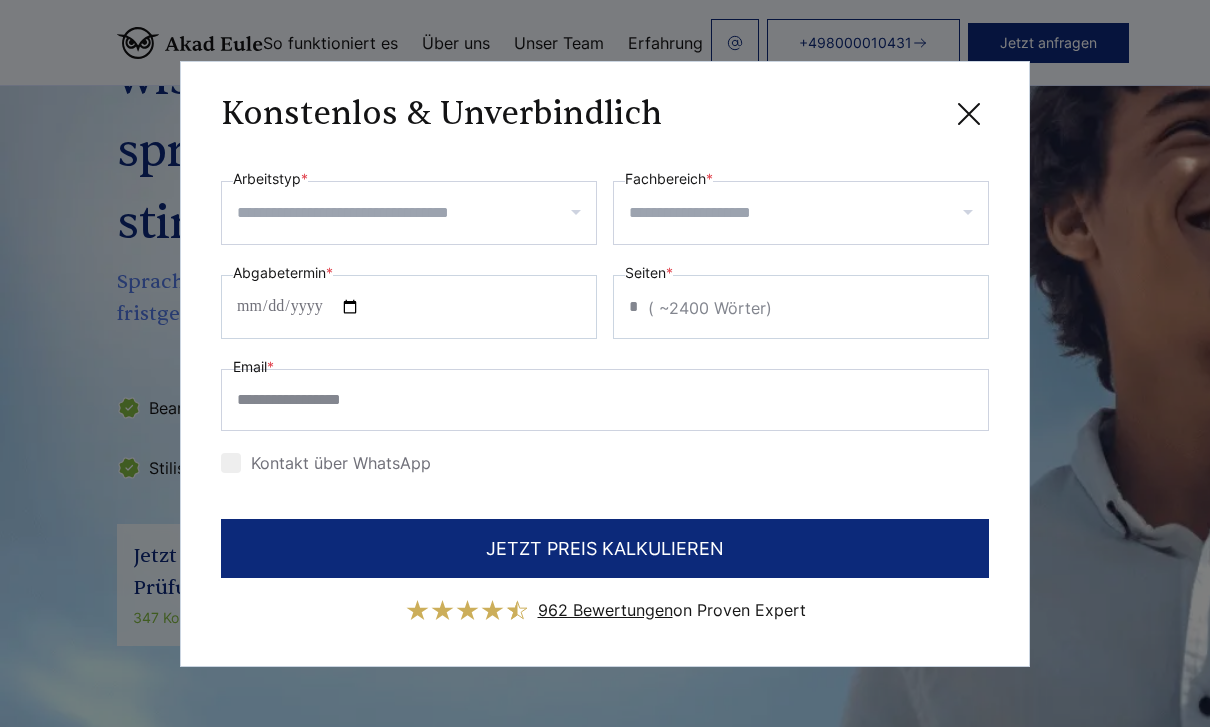 click on "**********" at bounding box center (605, 363) 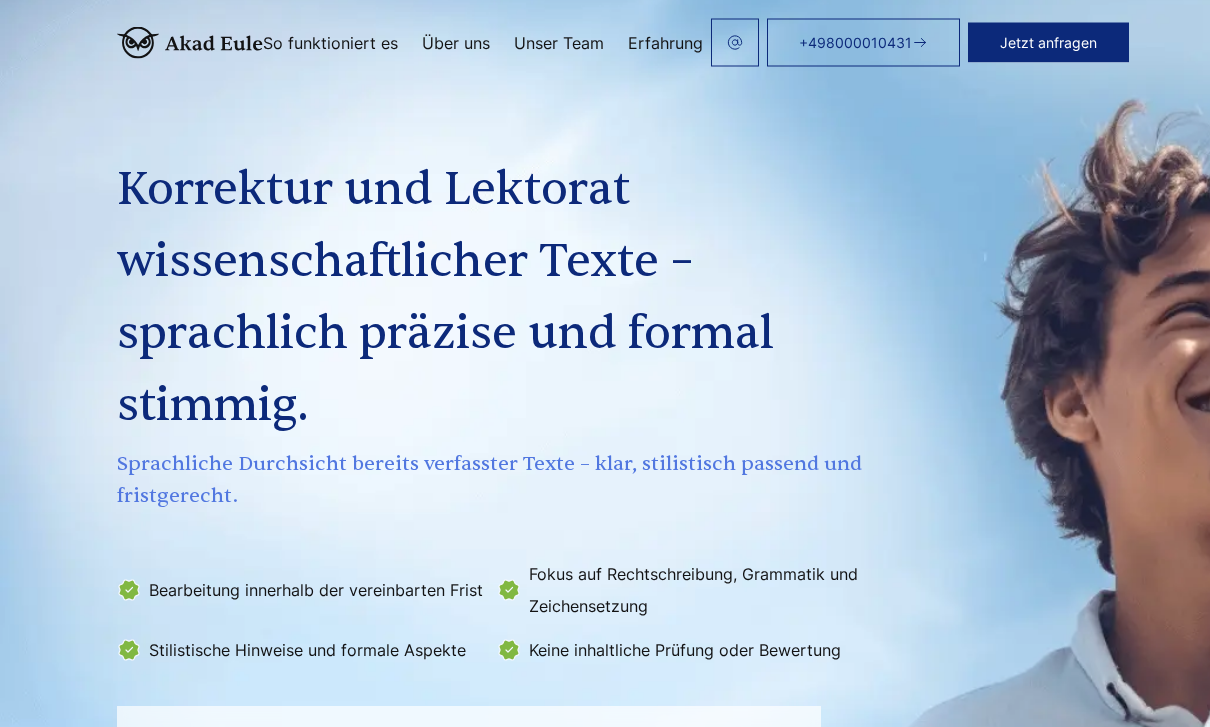 scroll, scrollTop: 15, scrollLeft: 0, axis: vertical 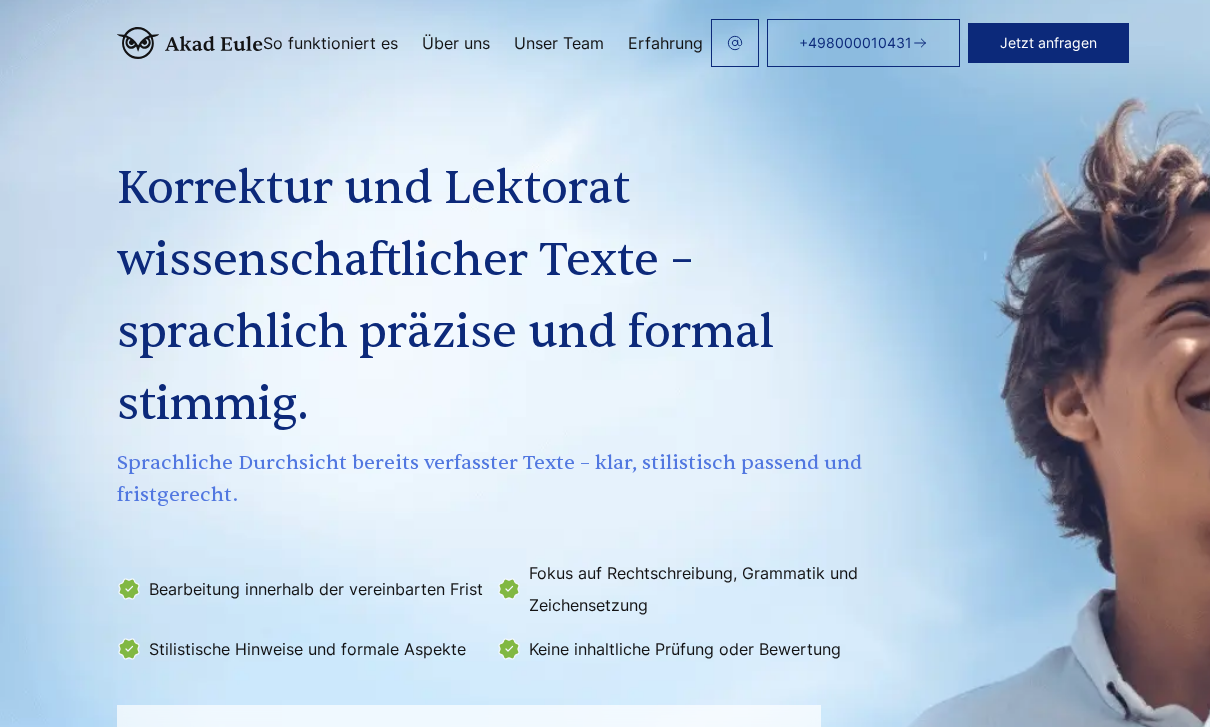 click on "Erfahrung" at bounding box center (665, 43) 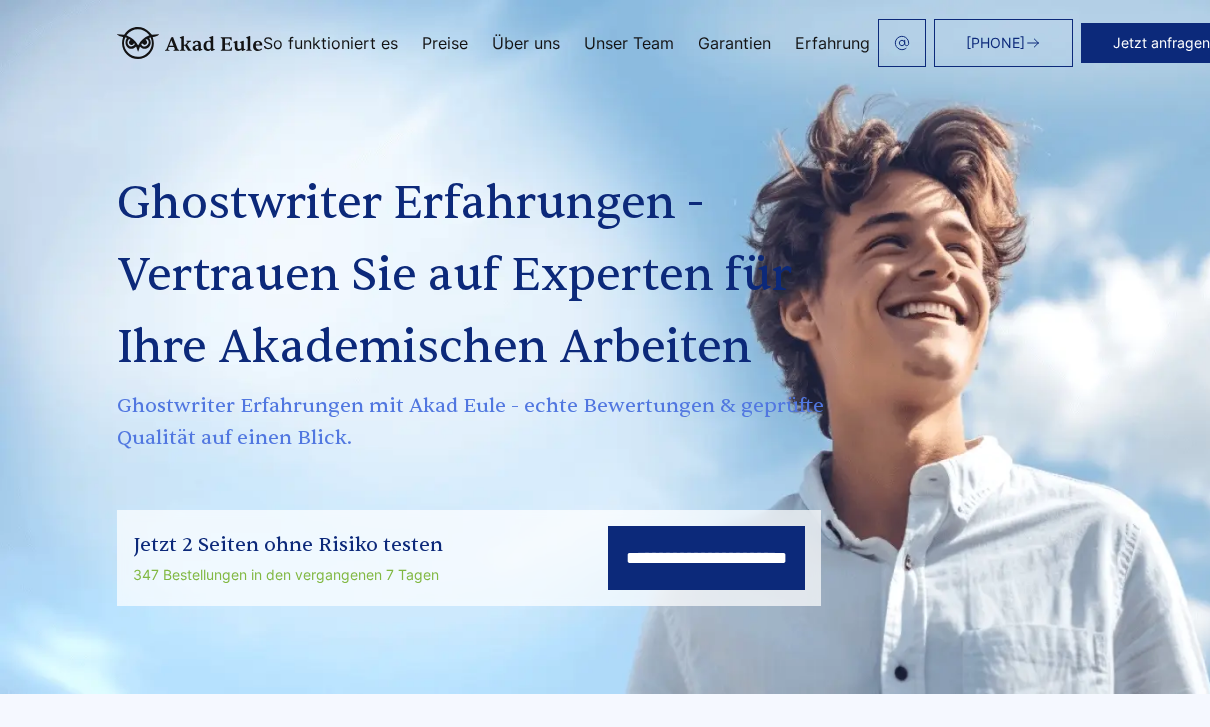 scroll, scrollTop: 0, scrollLeft: 0, axis: both 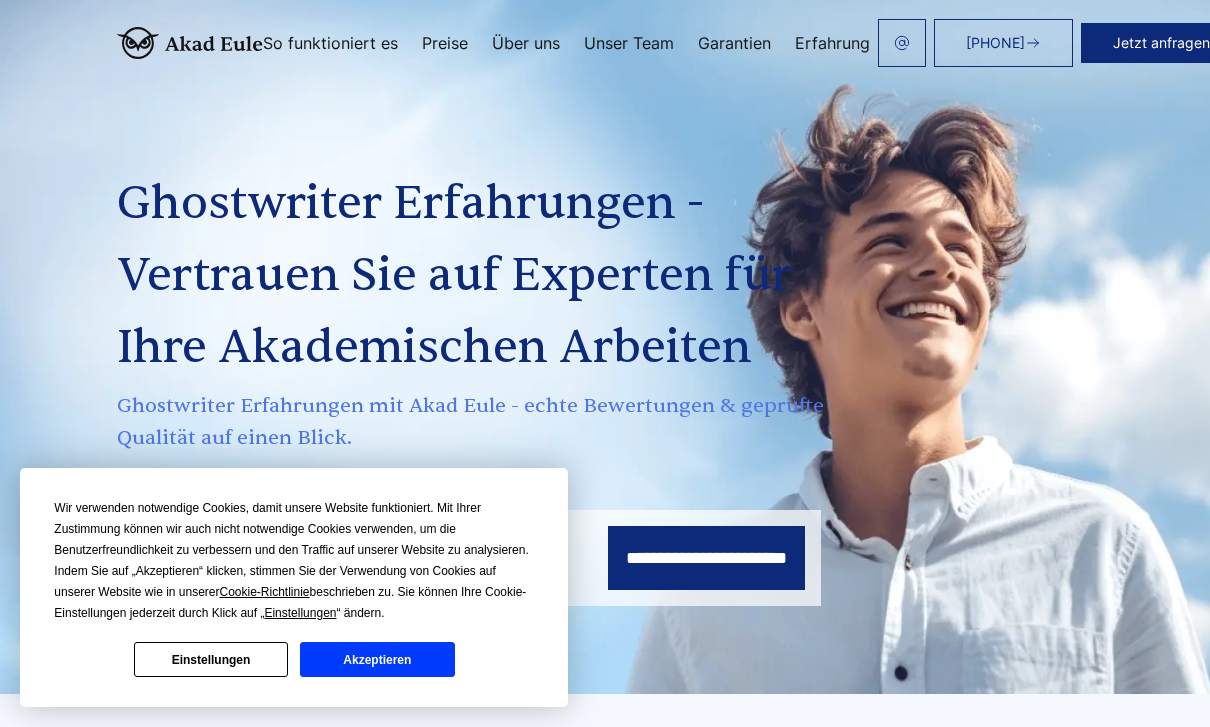 click on "Einstellungen" at bounding box center (211, 659) 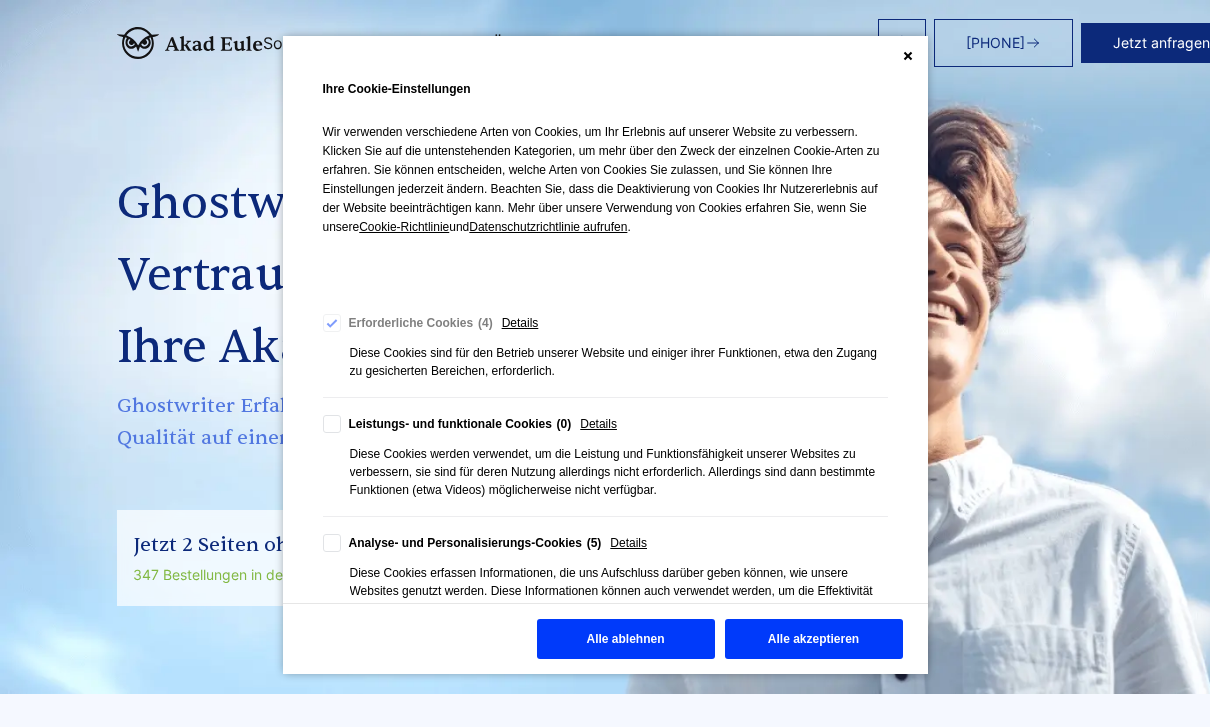 click on "Alle ablehnen" at bounding box center [626, 639] 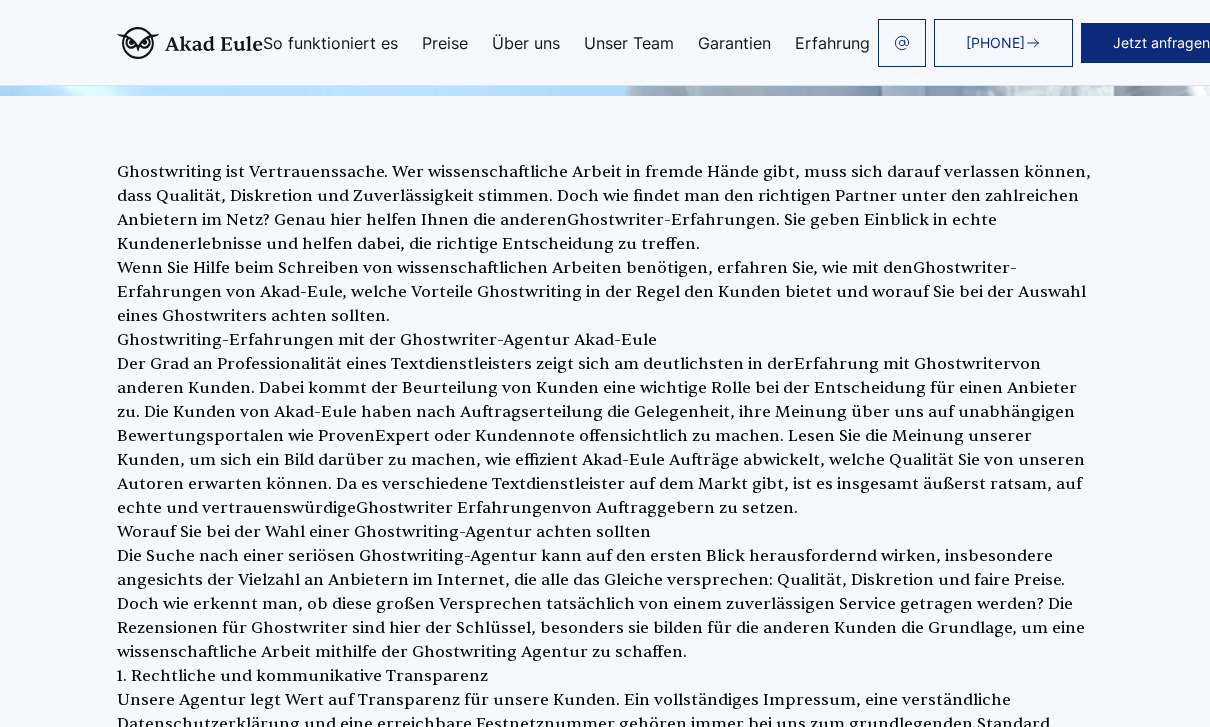 scroll, scrollTop: 569, scrollLeft: 0, axis: vertical 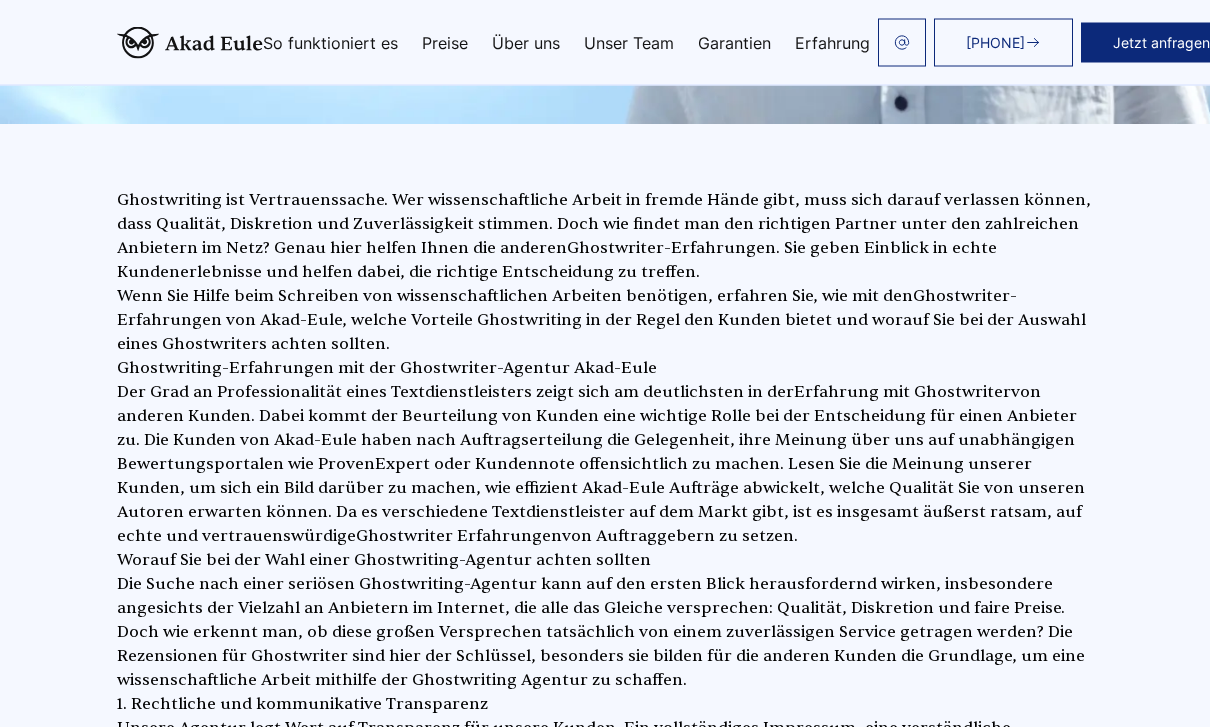 click on "Preise" at bounding box center [445, 43] 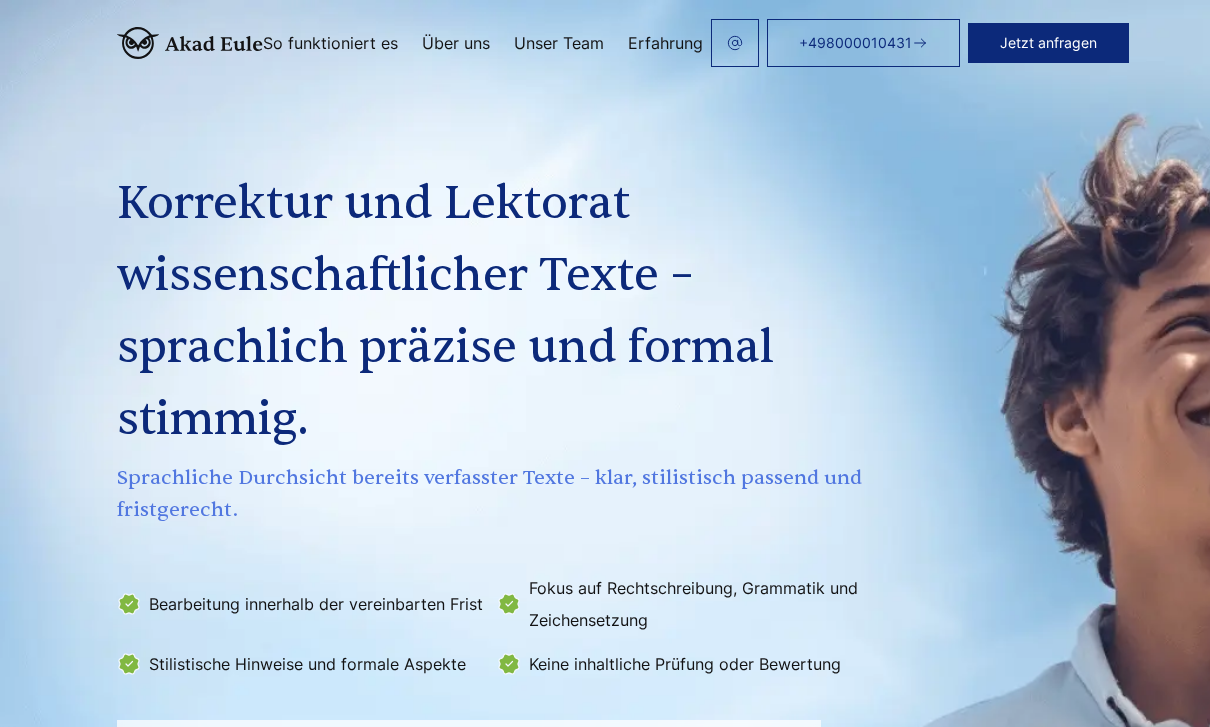 scroll, scrollTop: 0, scrollLeft: 0, axis: both 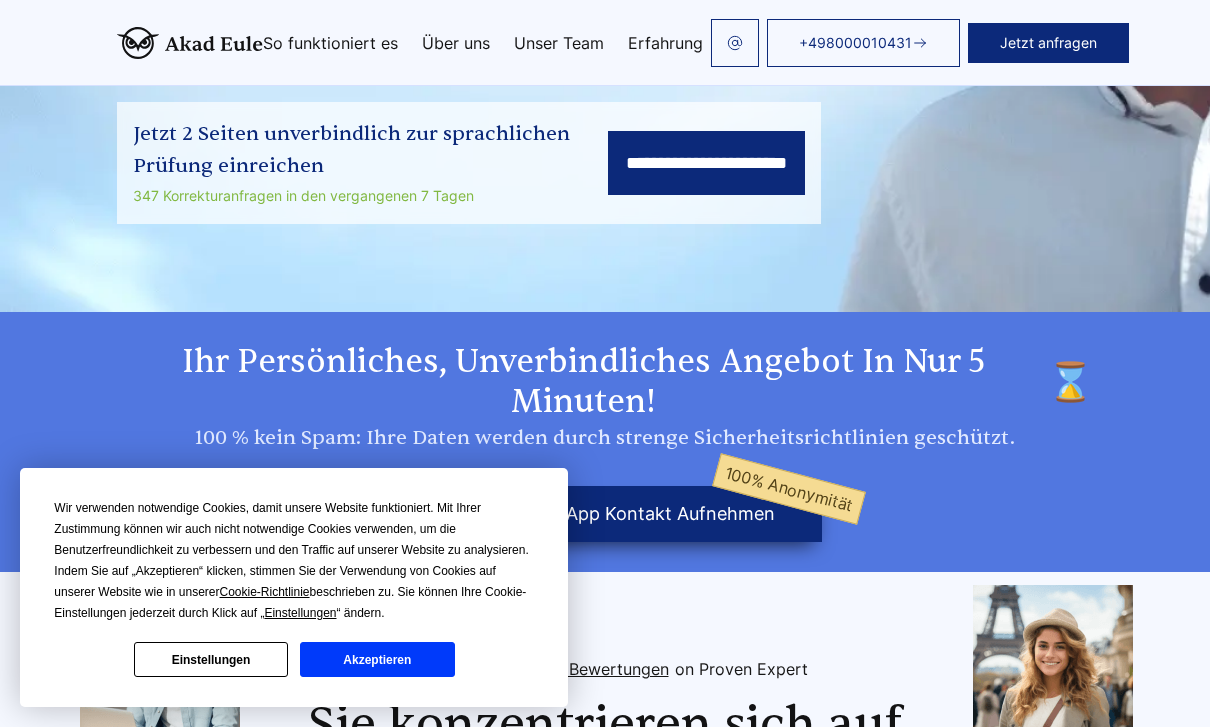click on "Einstellungen" at bounding box center [211, 659] 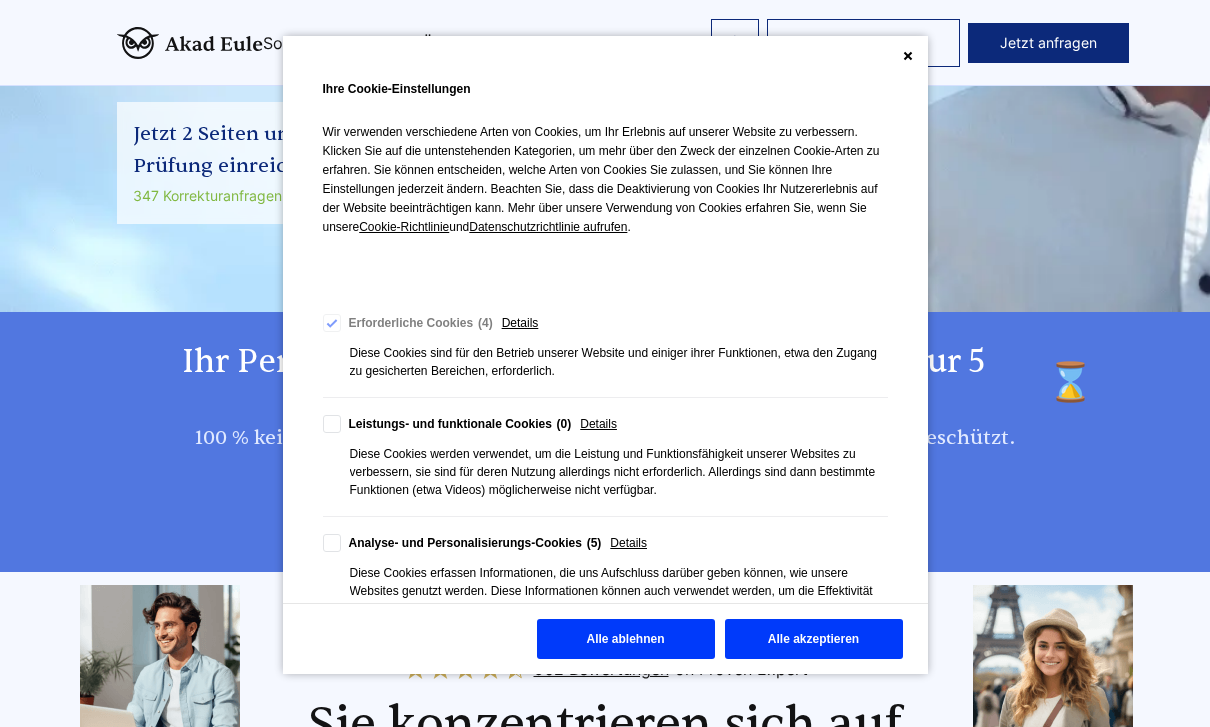 click on "Alle ablehnen" at bounding box center [626, 639] 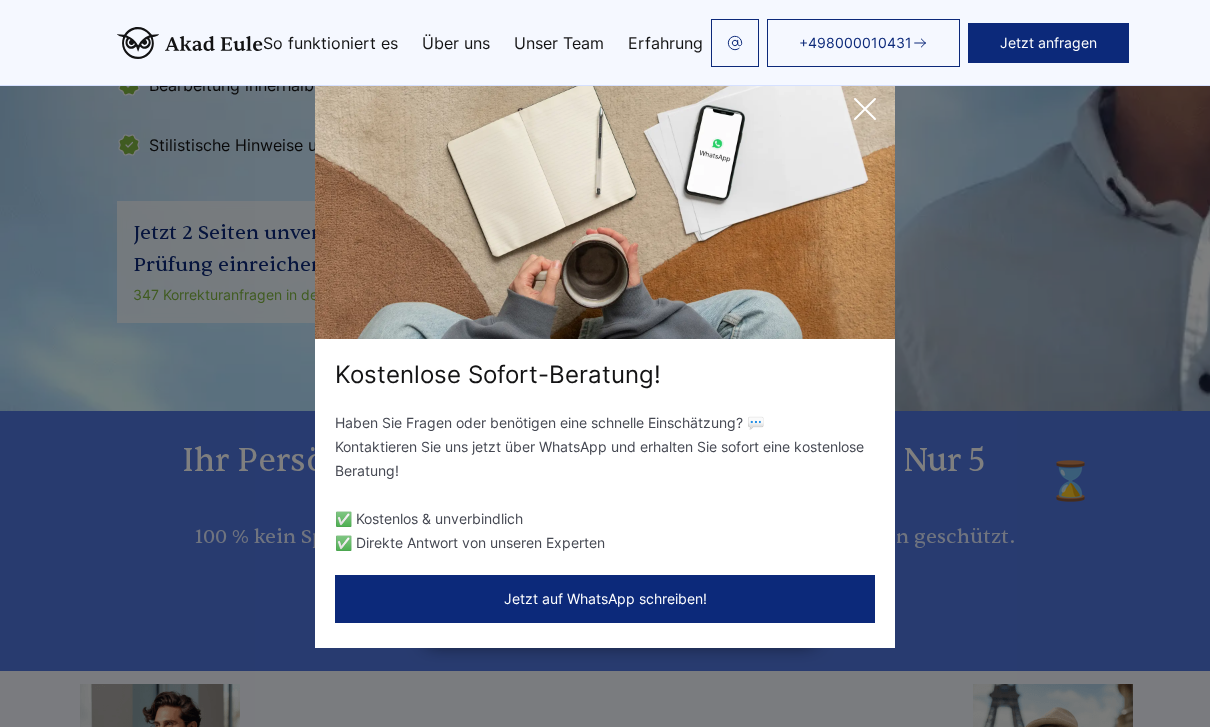 scroll, scrollTop: 501, scrollLeft: 0, axis: vertical 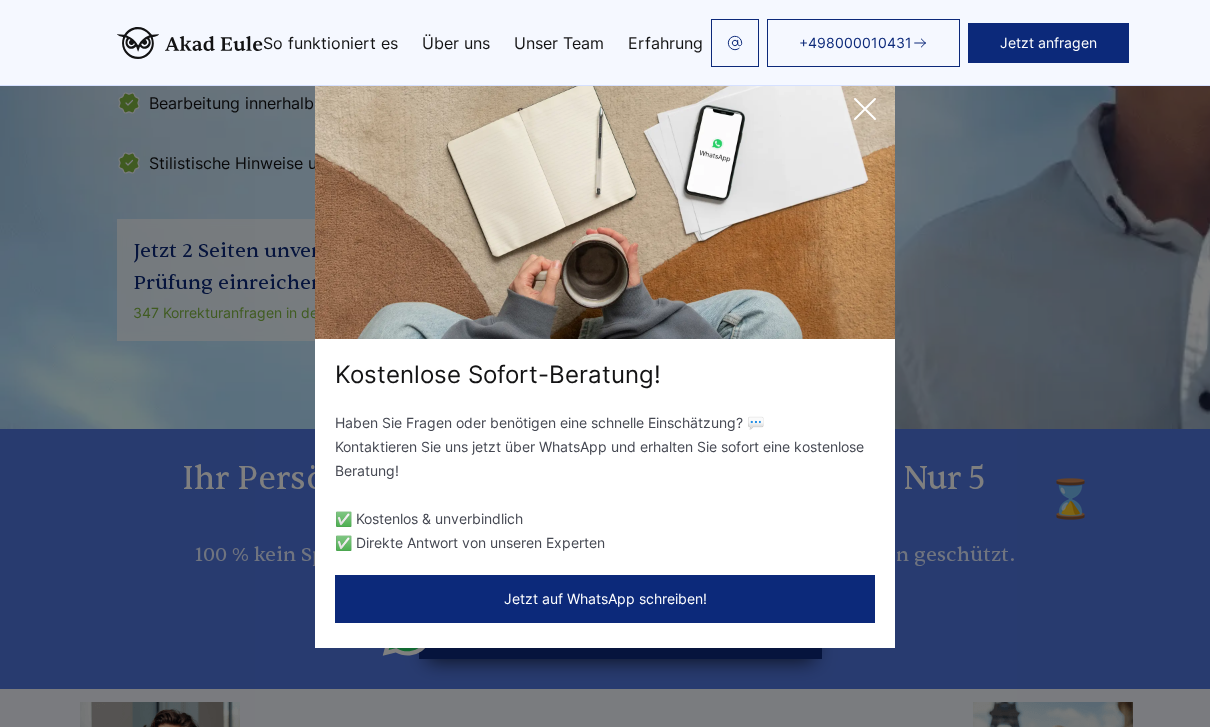click 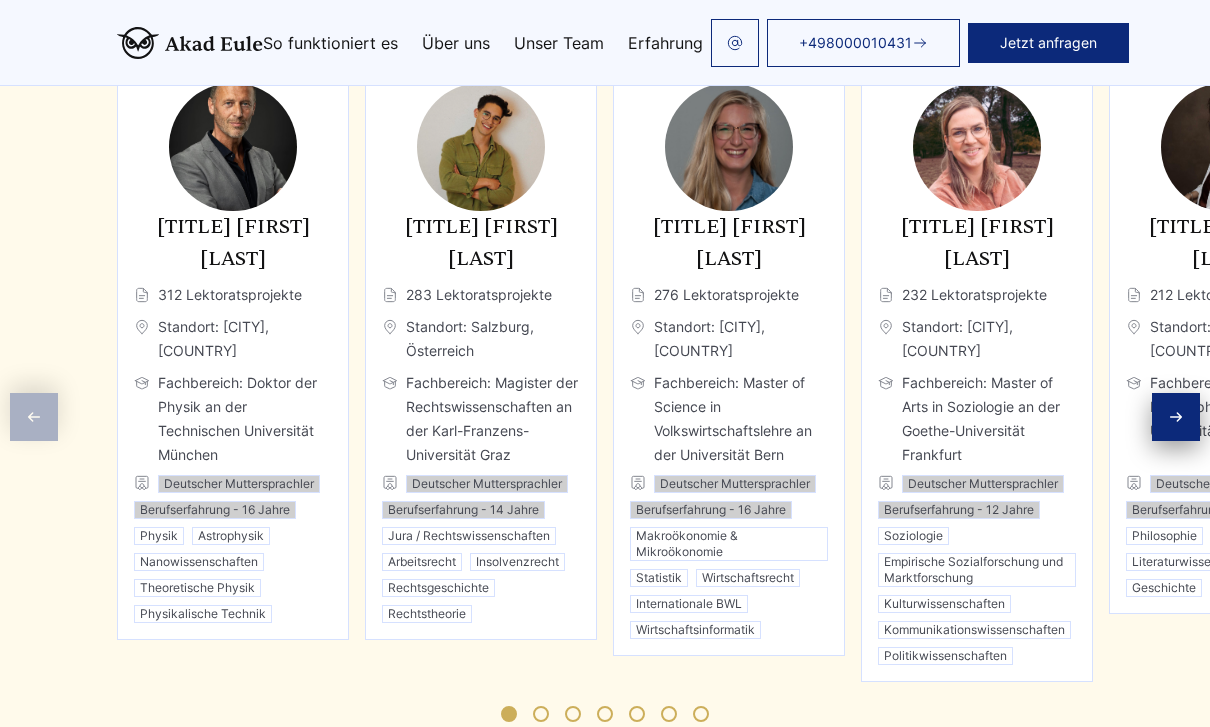 scroll, scrollTop: 3572, scrollLeft: 0, axis: vertical 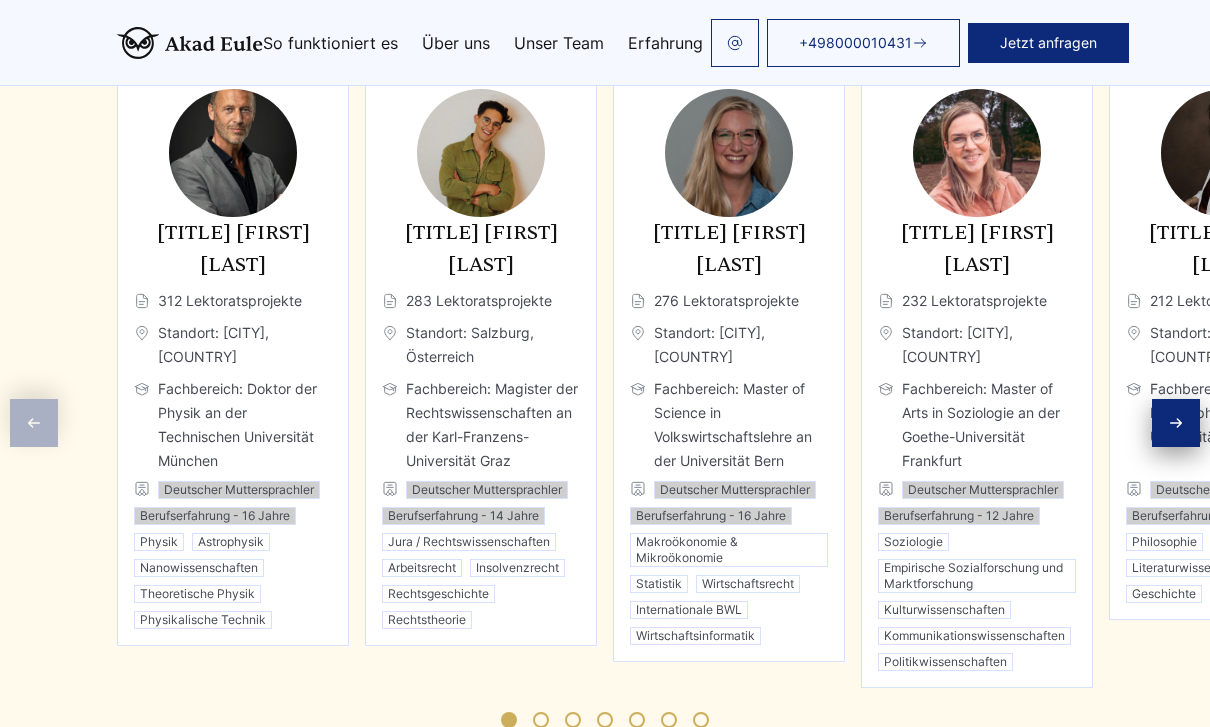 click 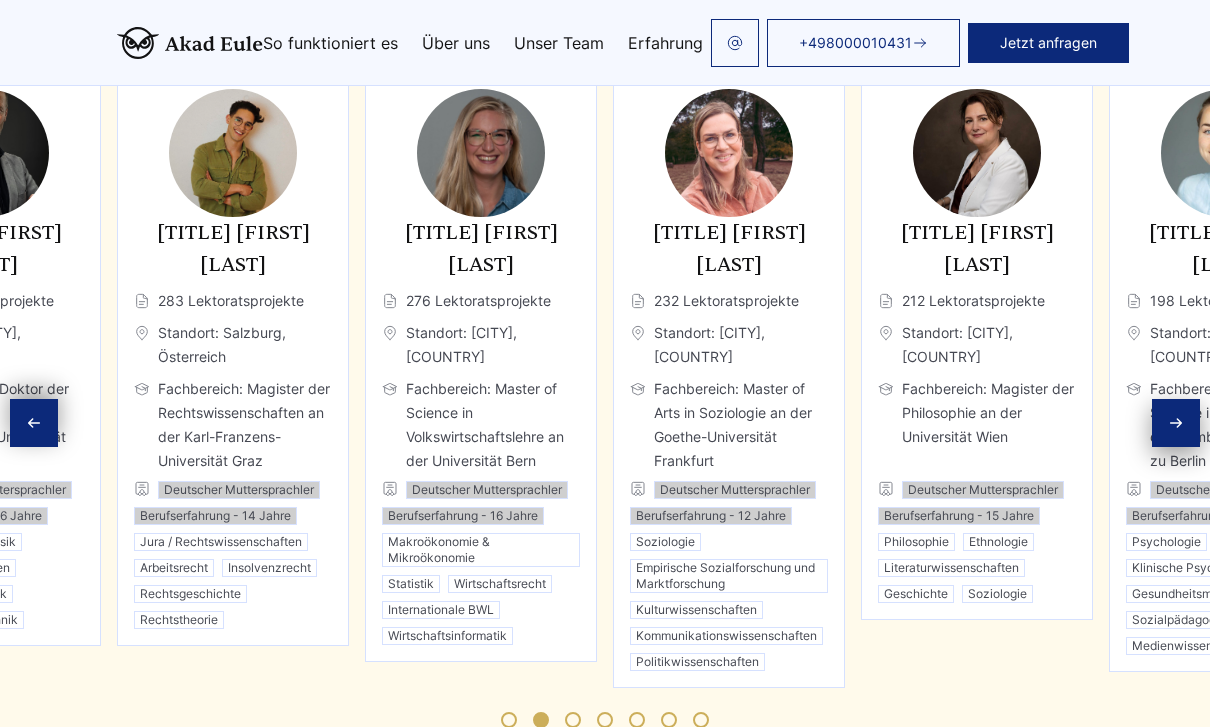 click 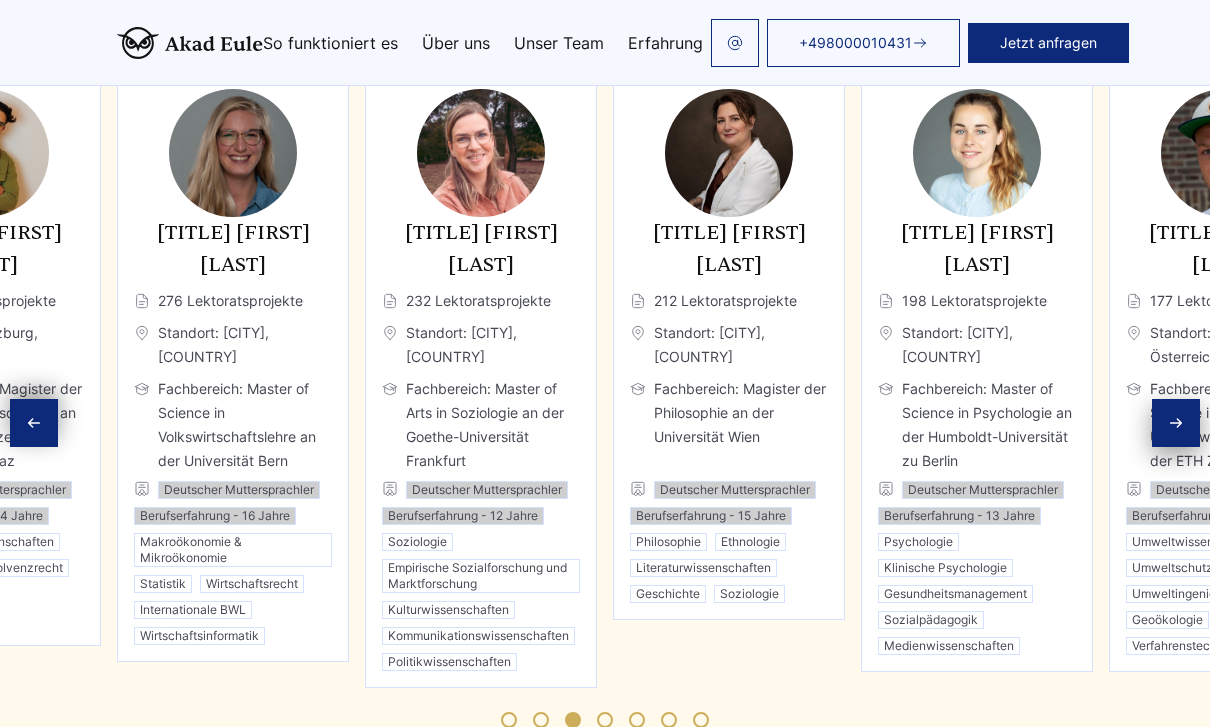 click 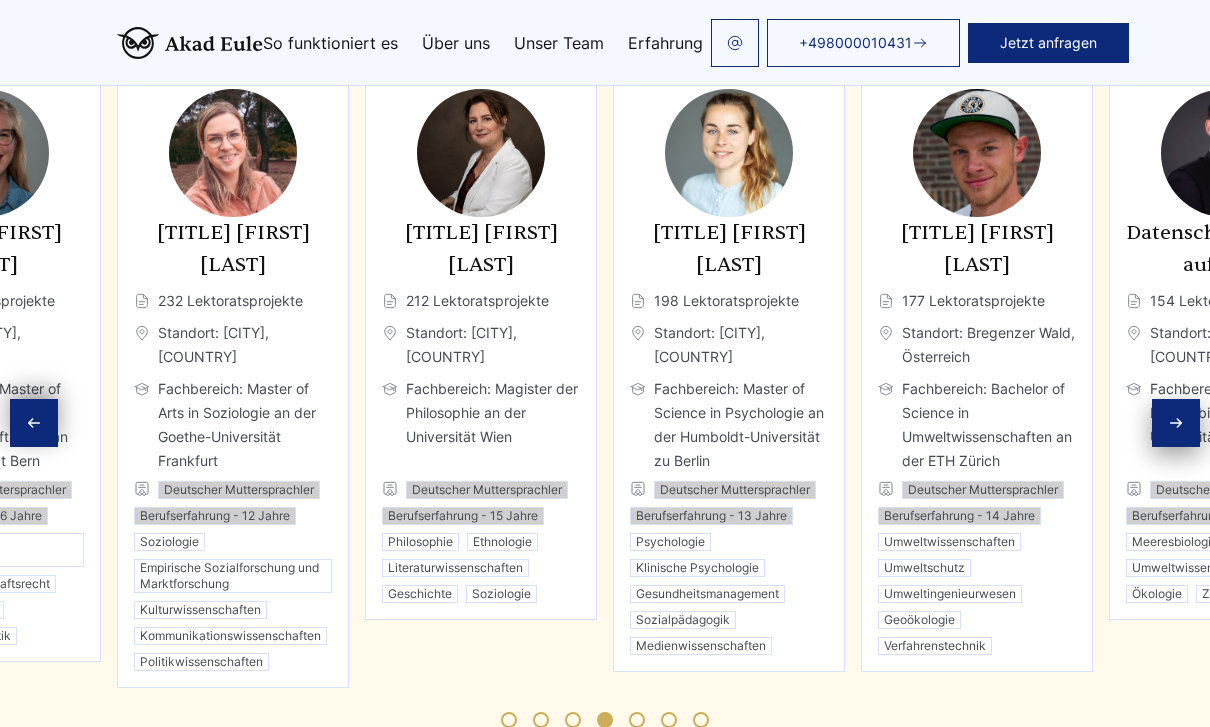 click 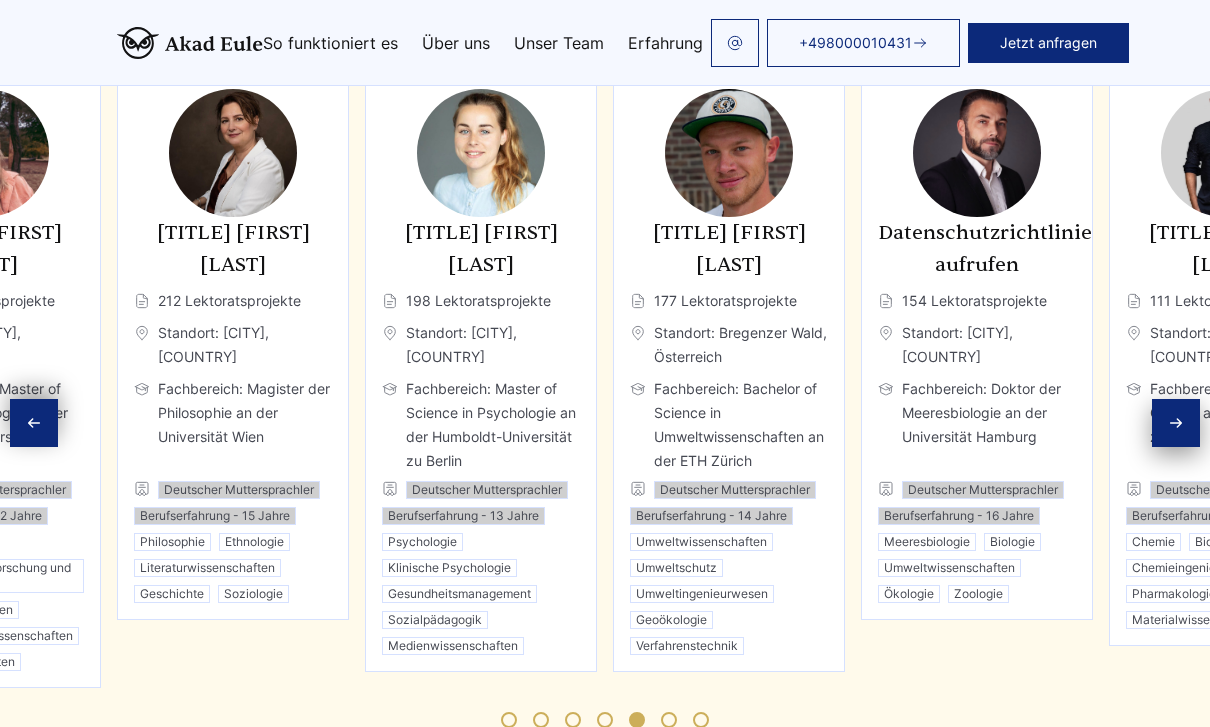click 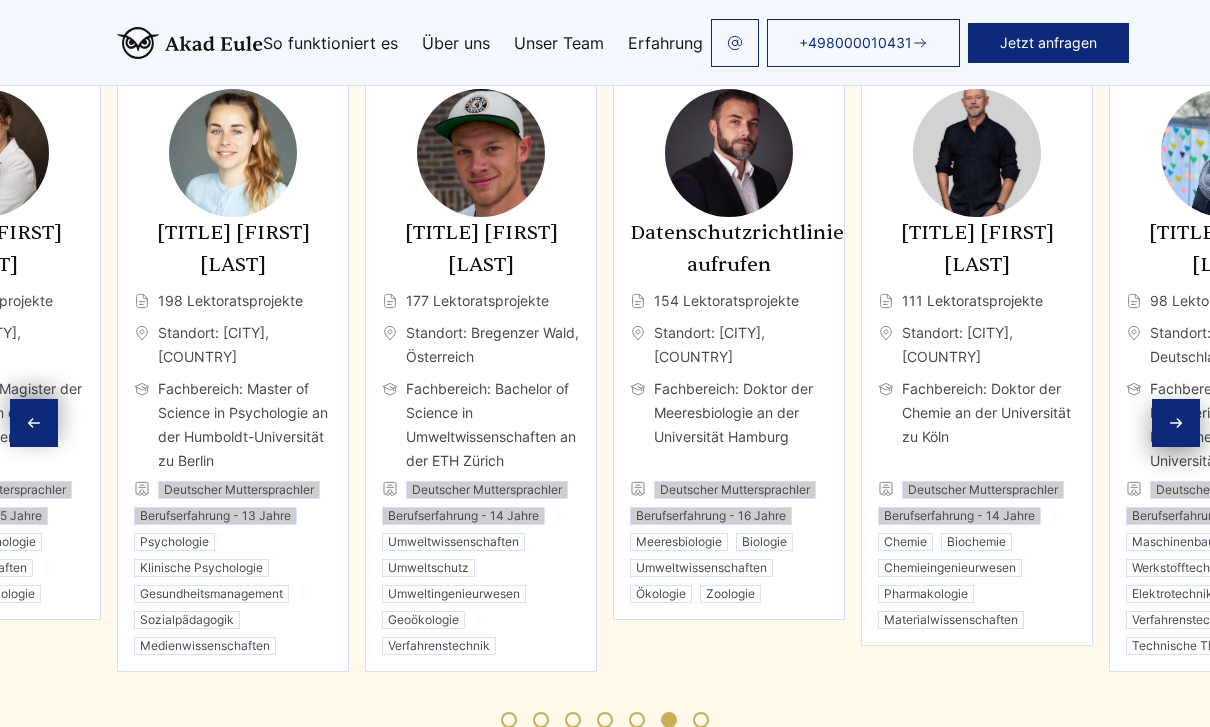 click 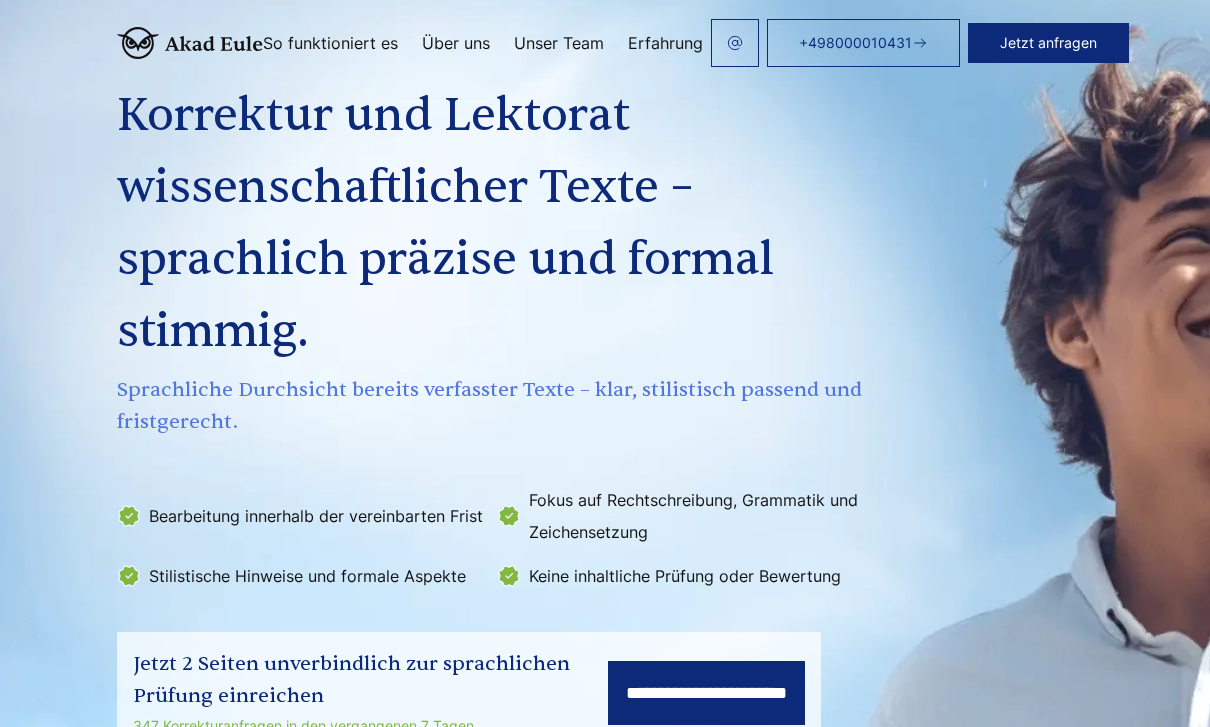 scroll, scrollTop: 0, scrollLeft: 0, axis: both 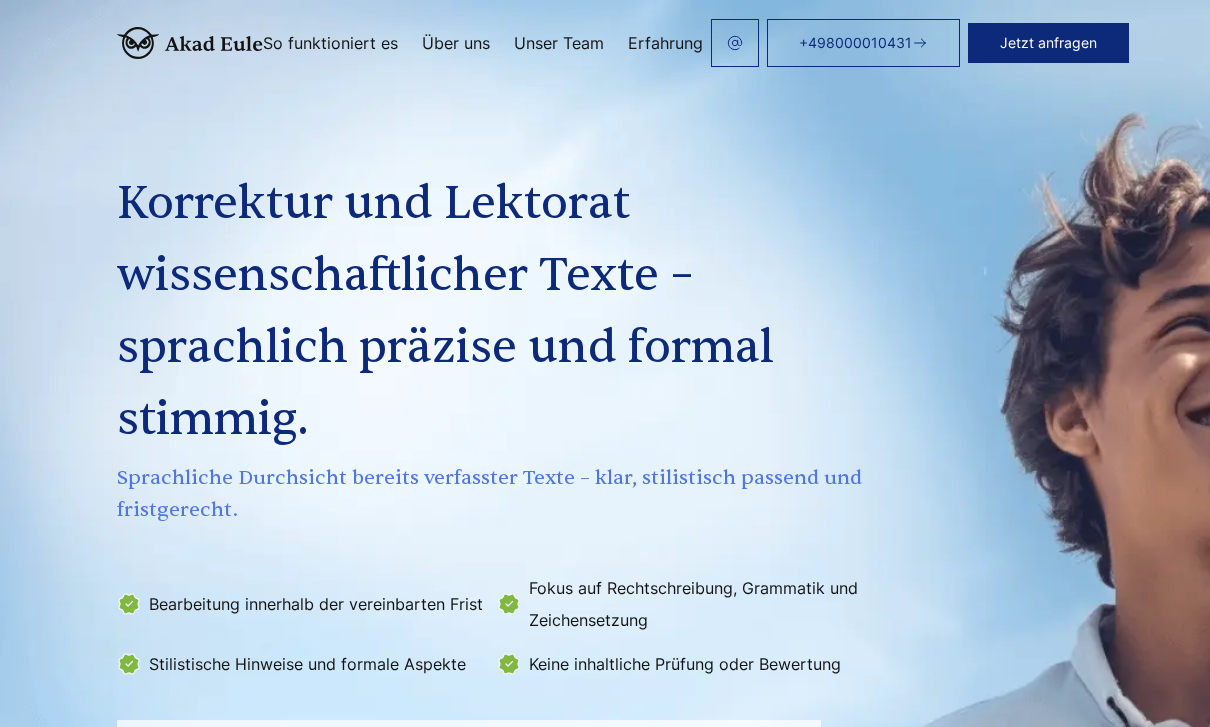 click on "Erfahrung" at bounding box center (665, 43) 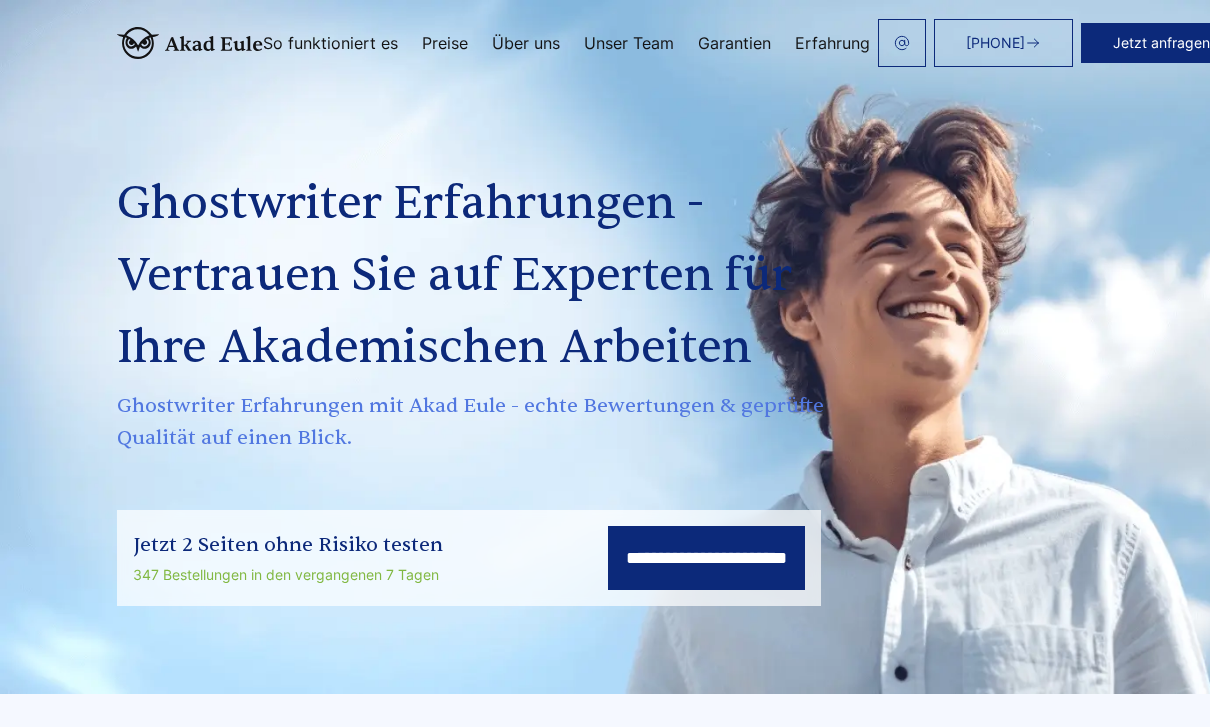scroll, scrollTop: 0, scrollLeft: 0, axis: both 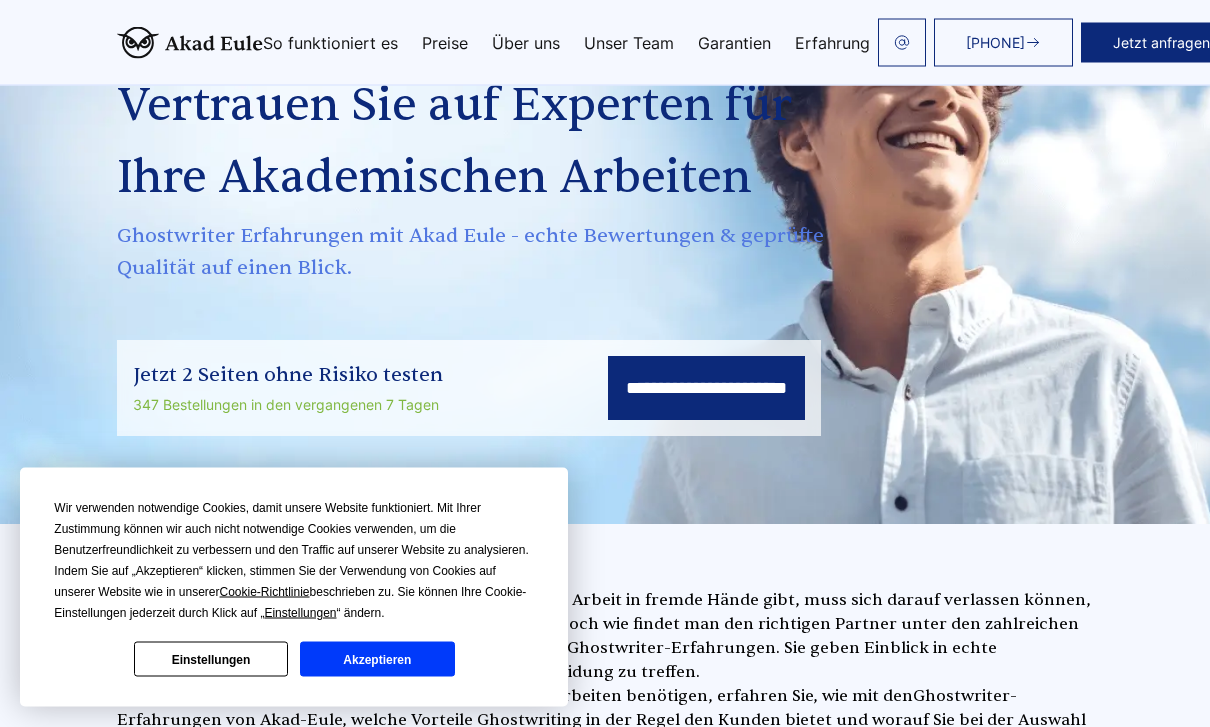 click on "Einstellungen" at bounding box center [211, 659] 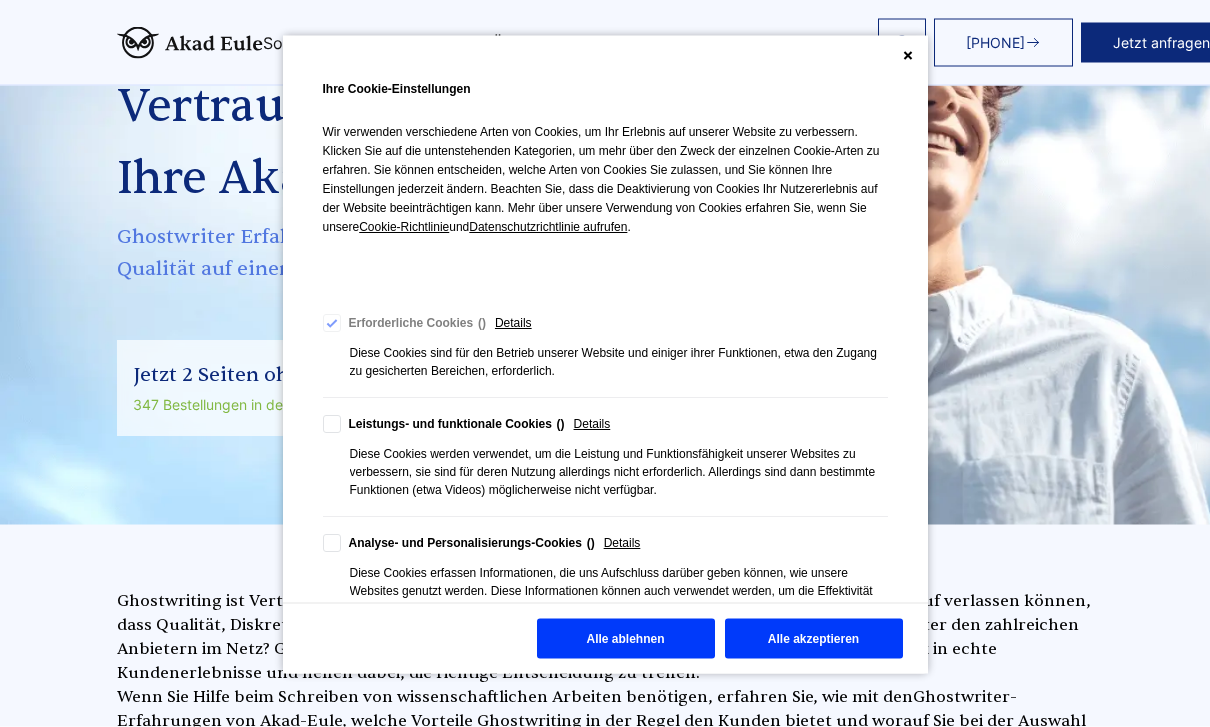 scroll, scrollTop: 170, scrollLeft: 0, axis: vertical 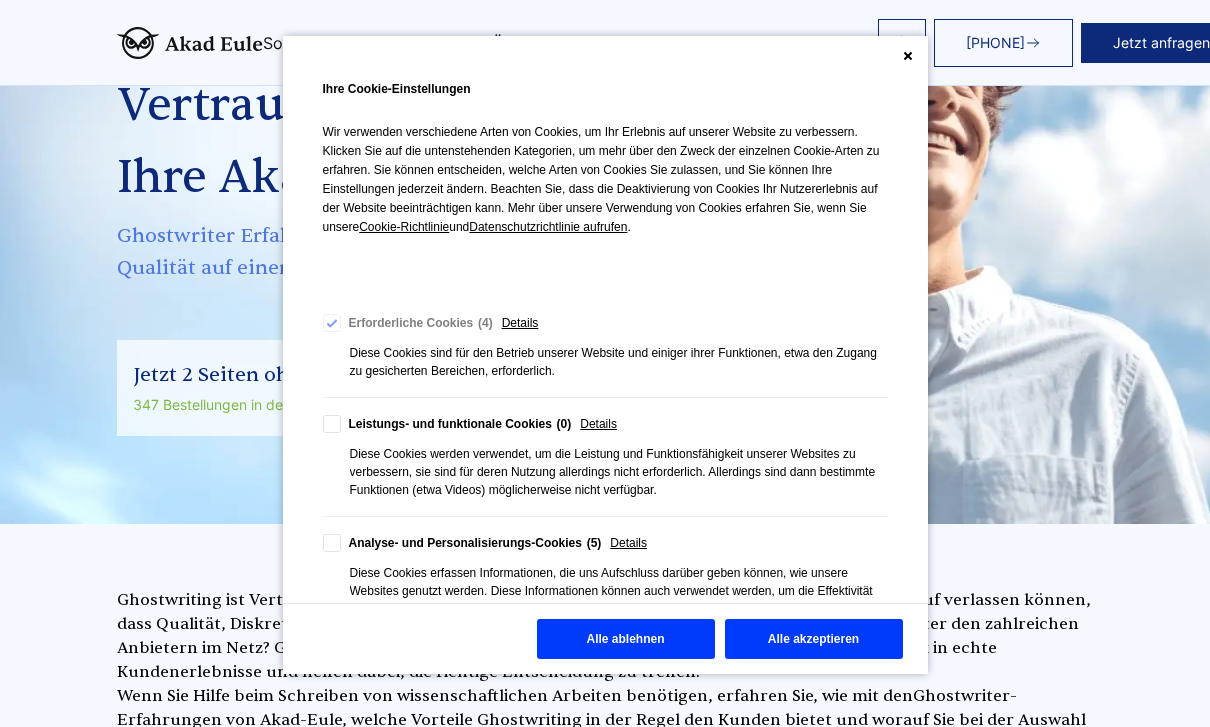 click on "Alle ablehnen" at bounding box center [626, 639] 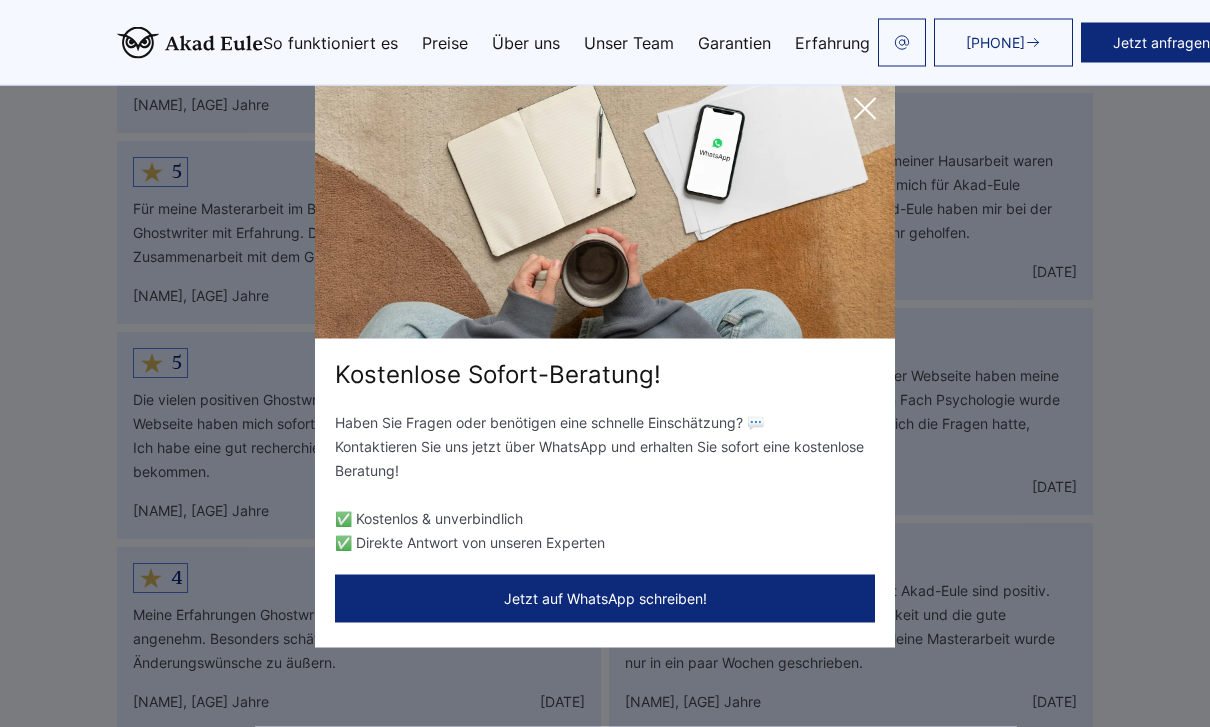 scroll, scrollTop: 6271, scrollLeft: 0, axis: vertical 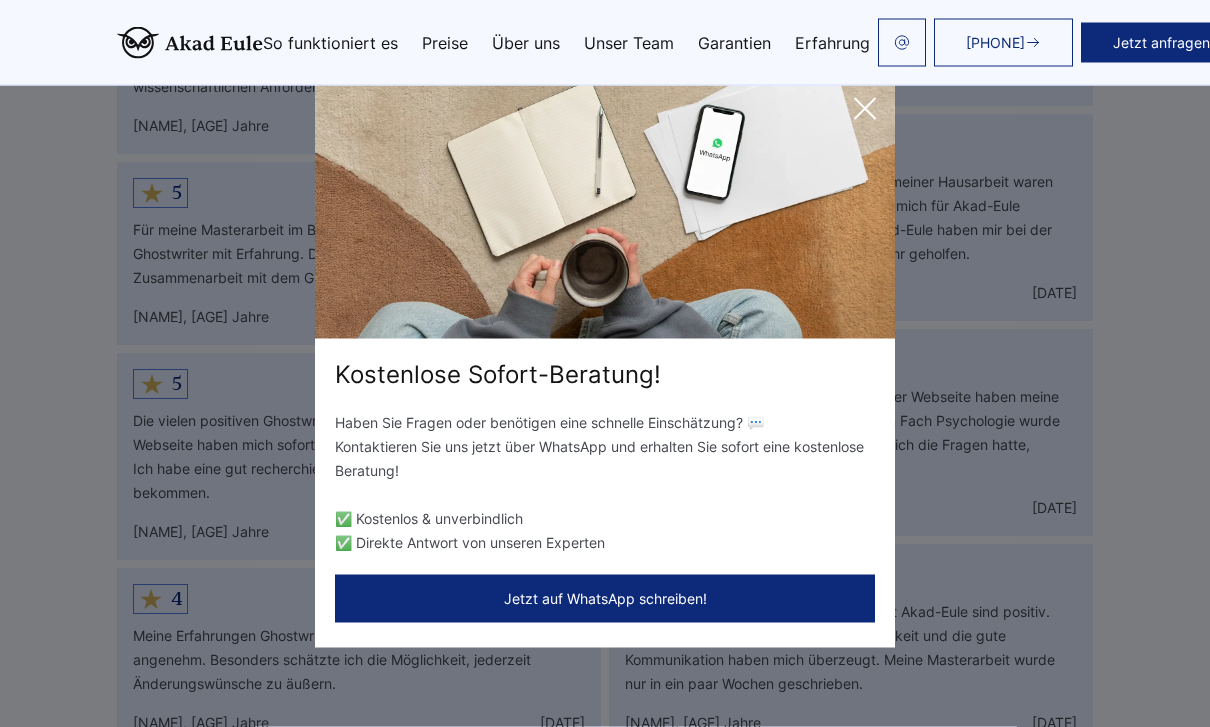 click 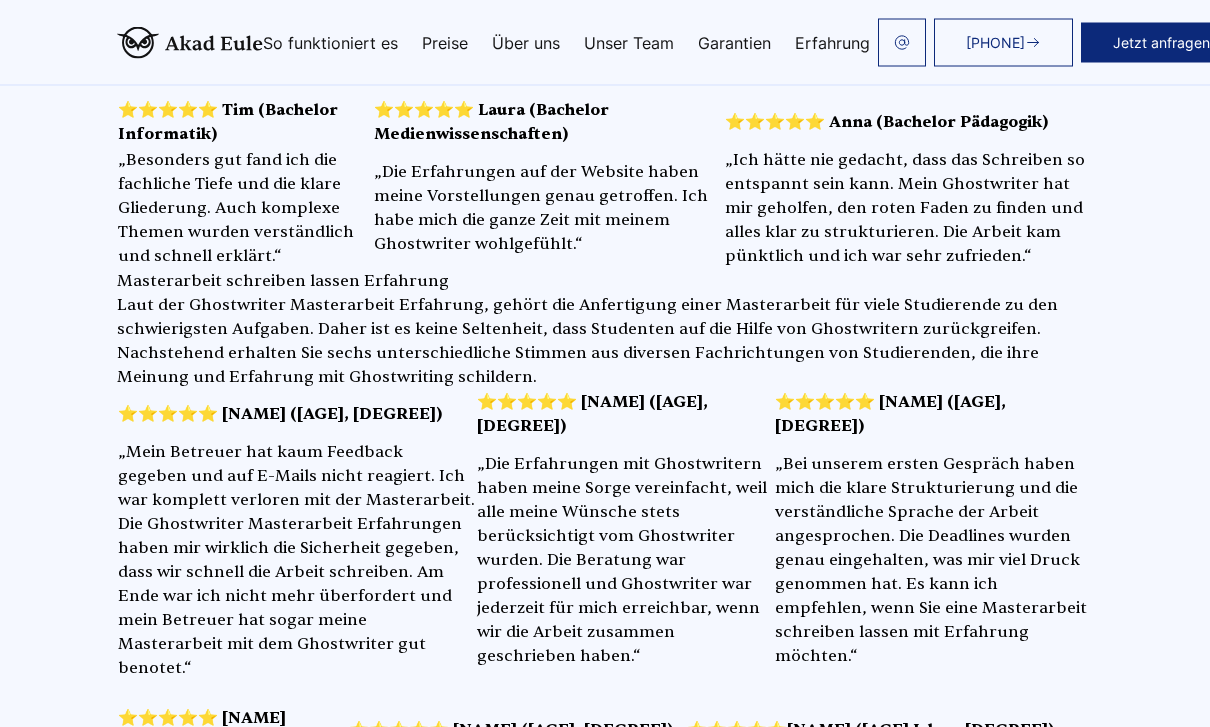 scroll, scrollTop: 3600, scrollLeft: 0, axis: vertical 